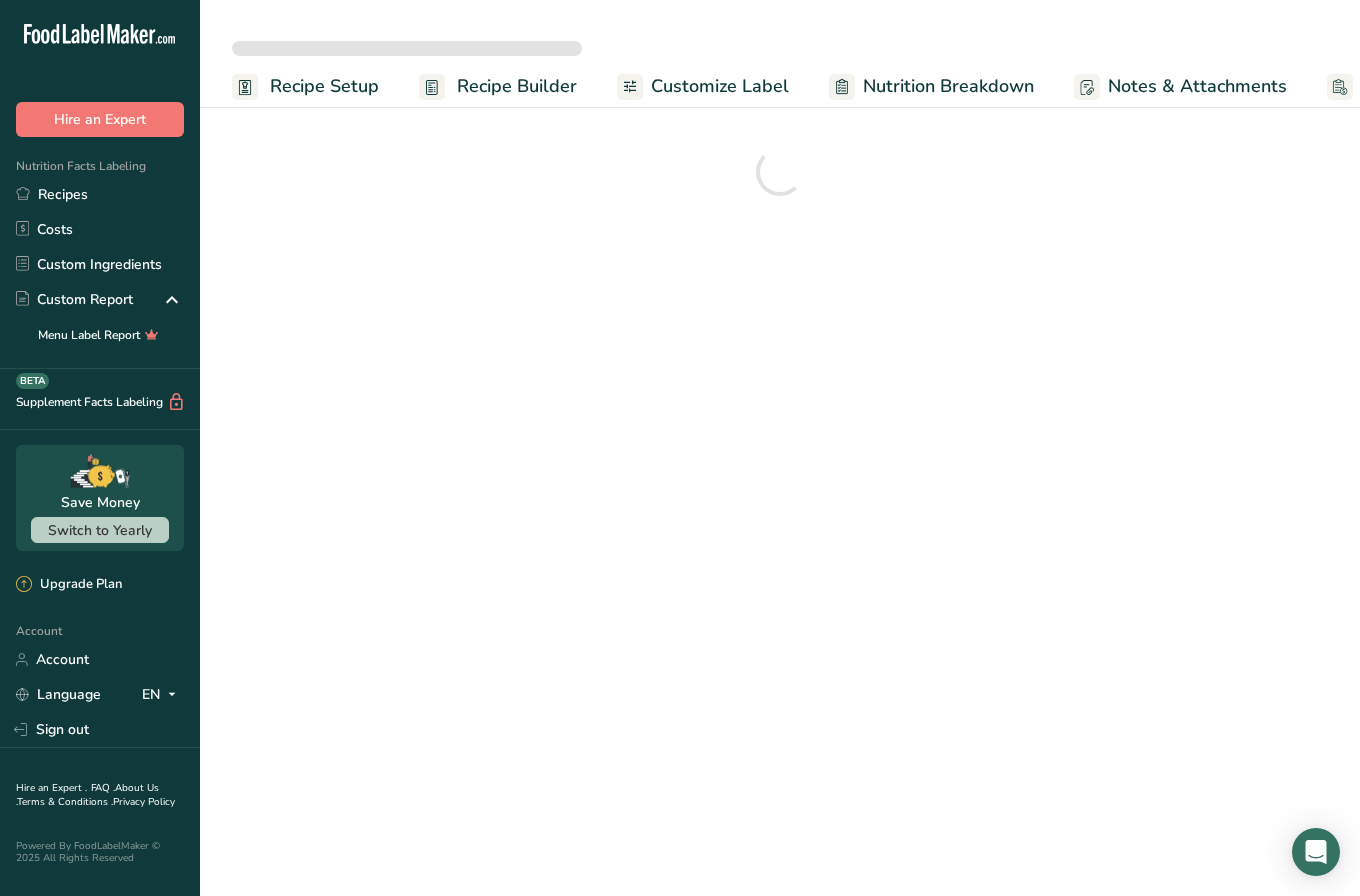 scroll, scrollTop: 0, scrollLeft: 0, axis: both 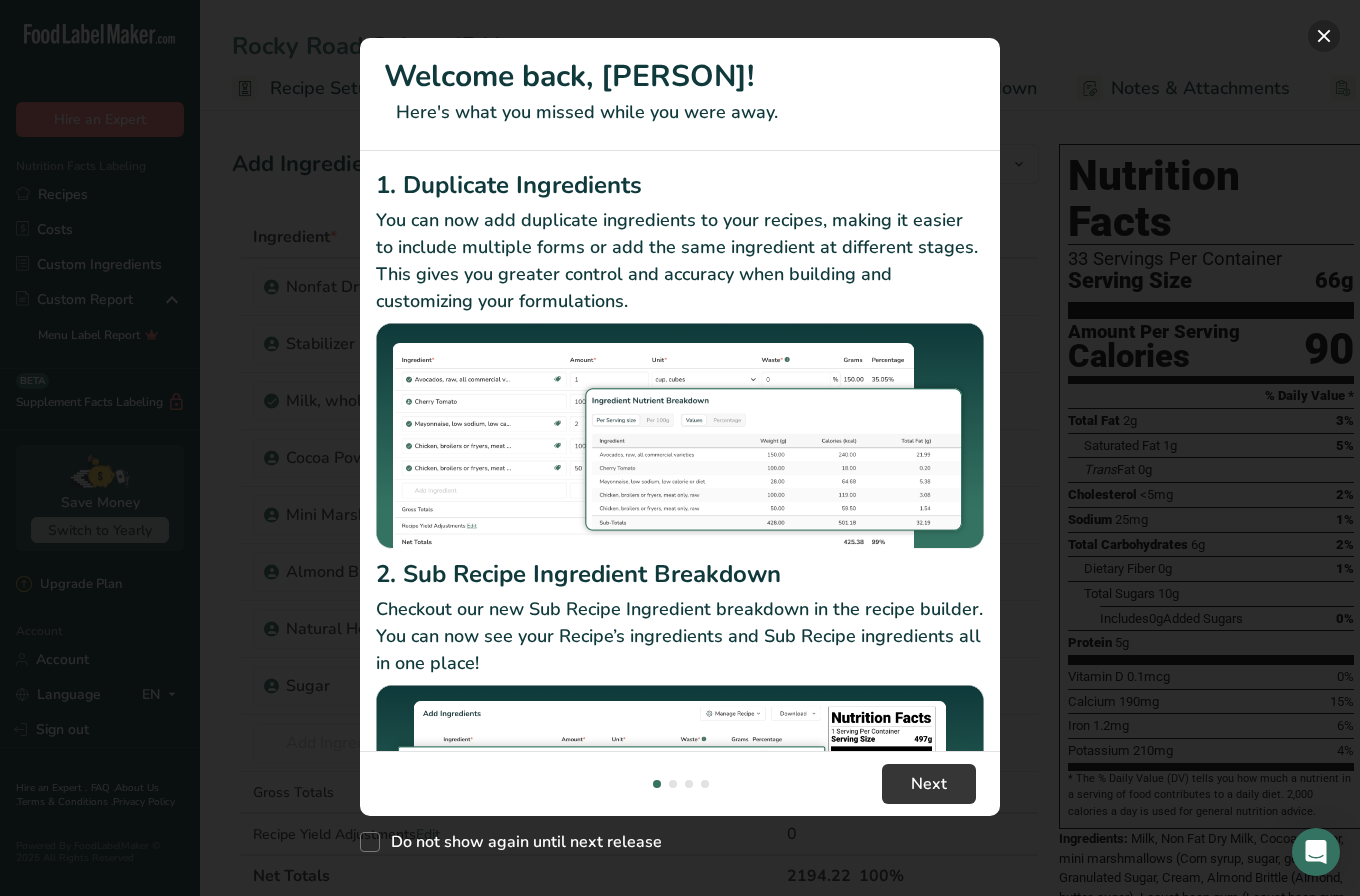 click at bounding box center (1324, 36) 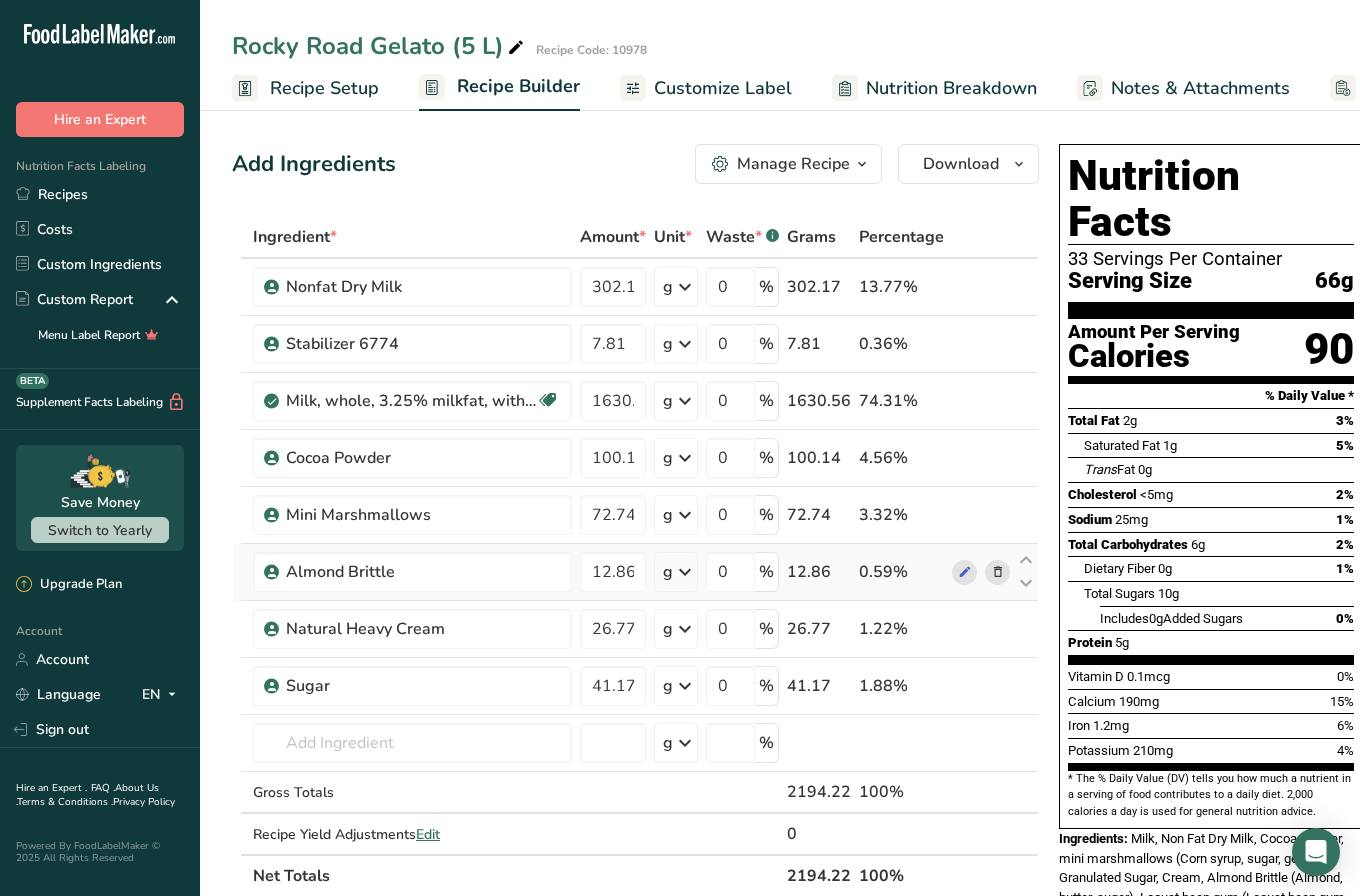 click at bounding box center [998, 572] 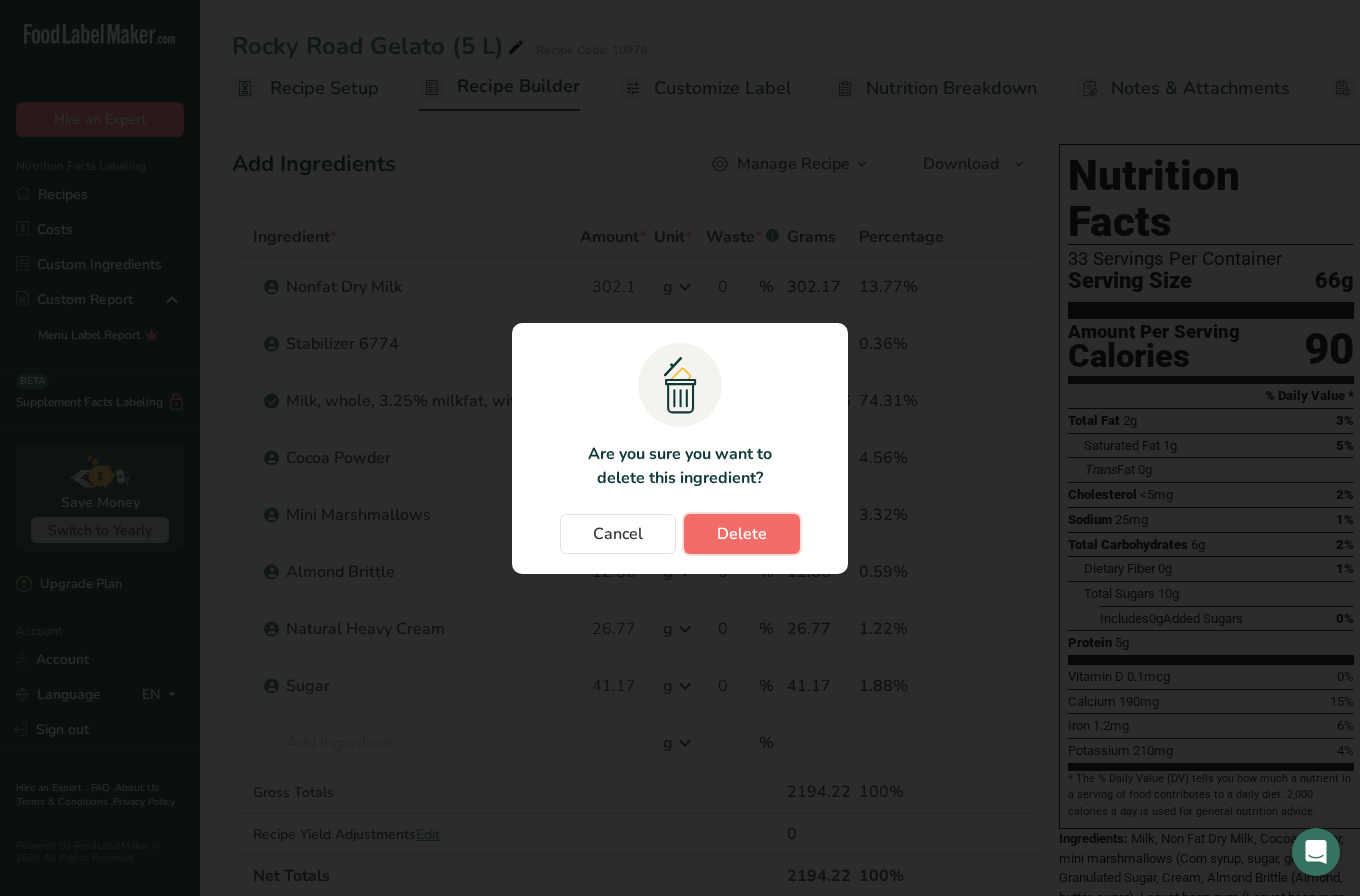 click on "Delete" at bounding box center (742, 534) 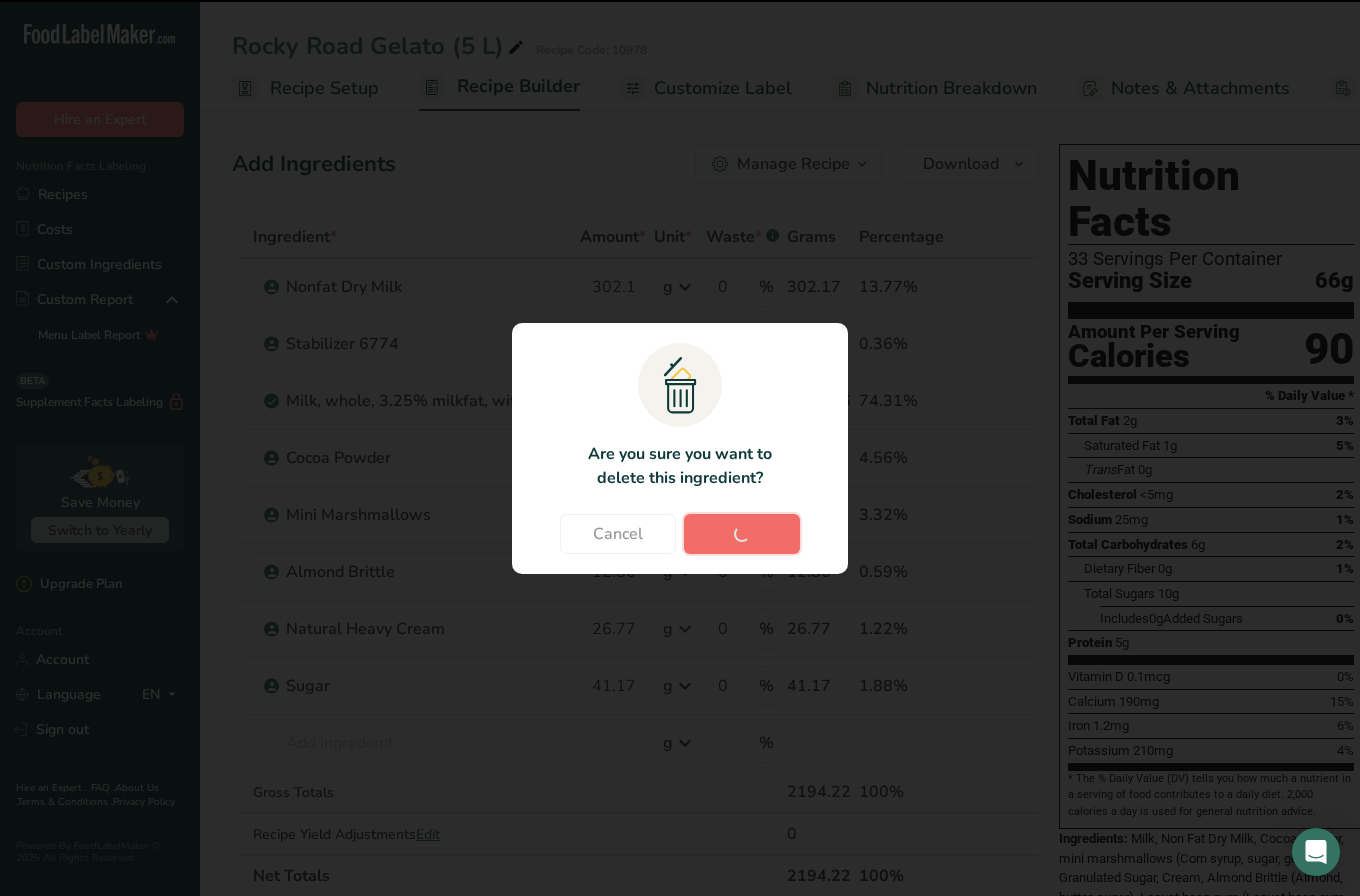 type on "26.77" 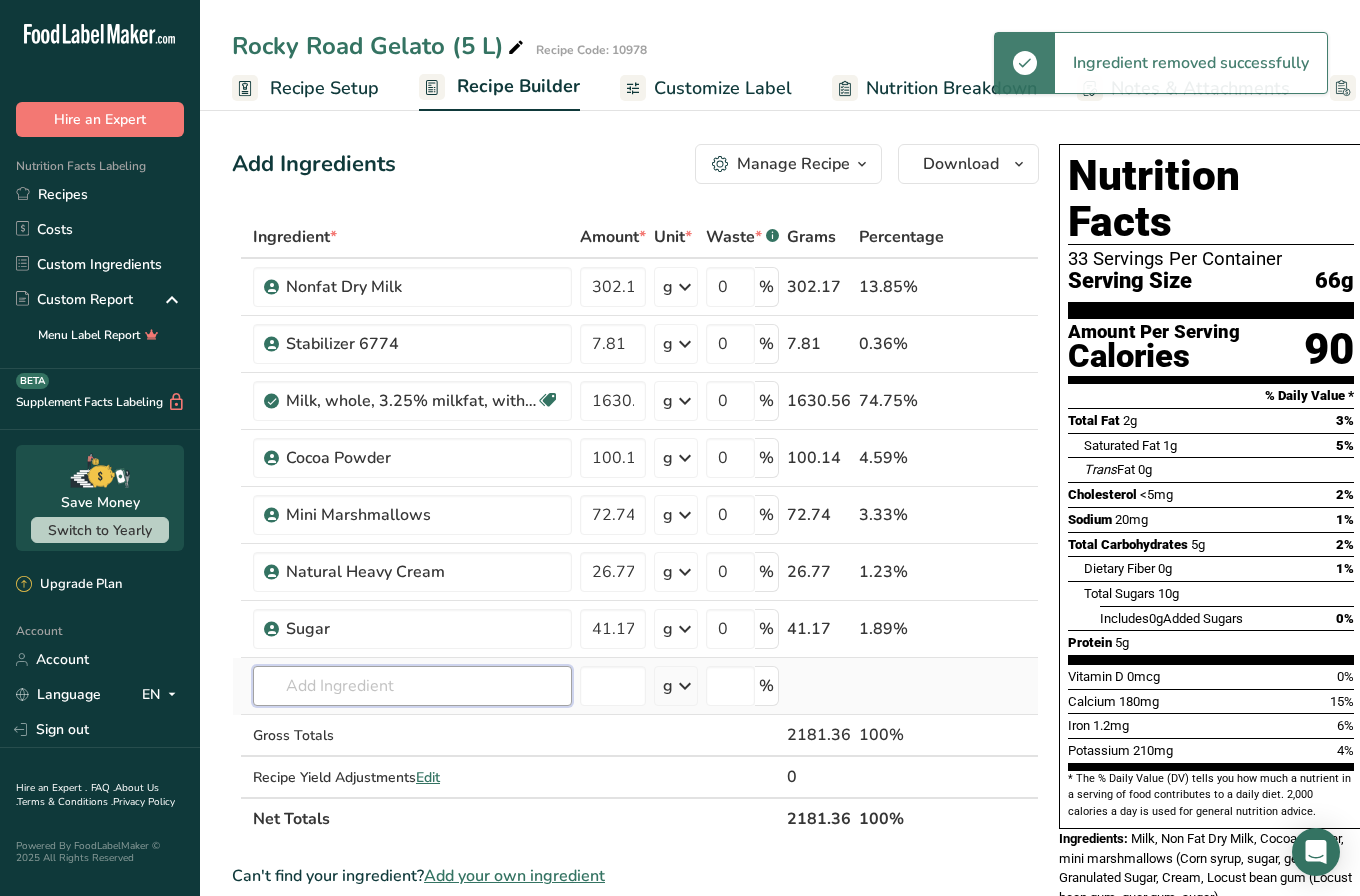 click at bounding box center [412, 686] 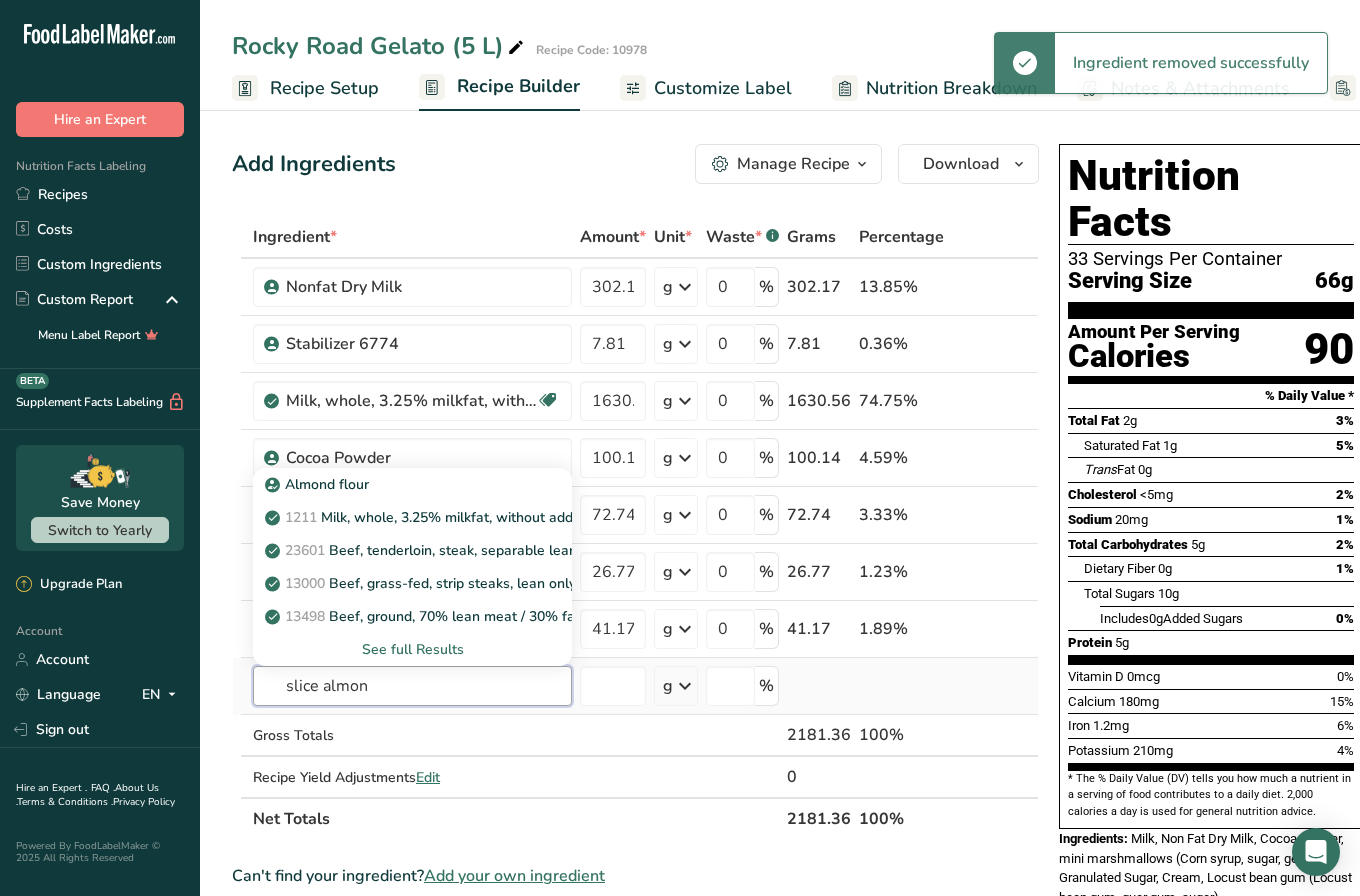 type on "slice almond" 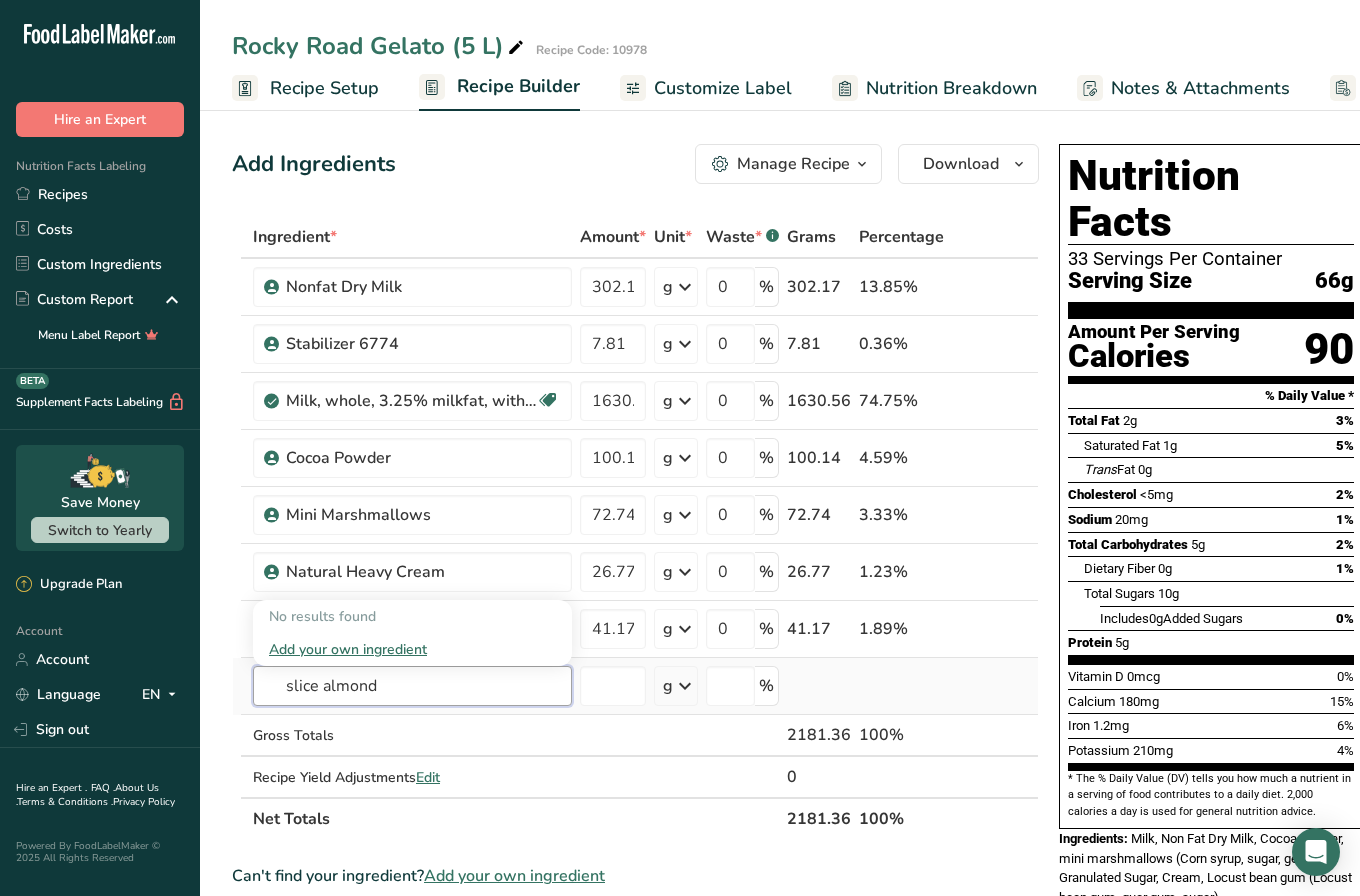 type 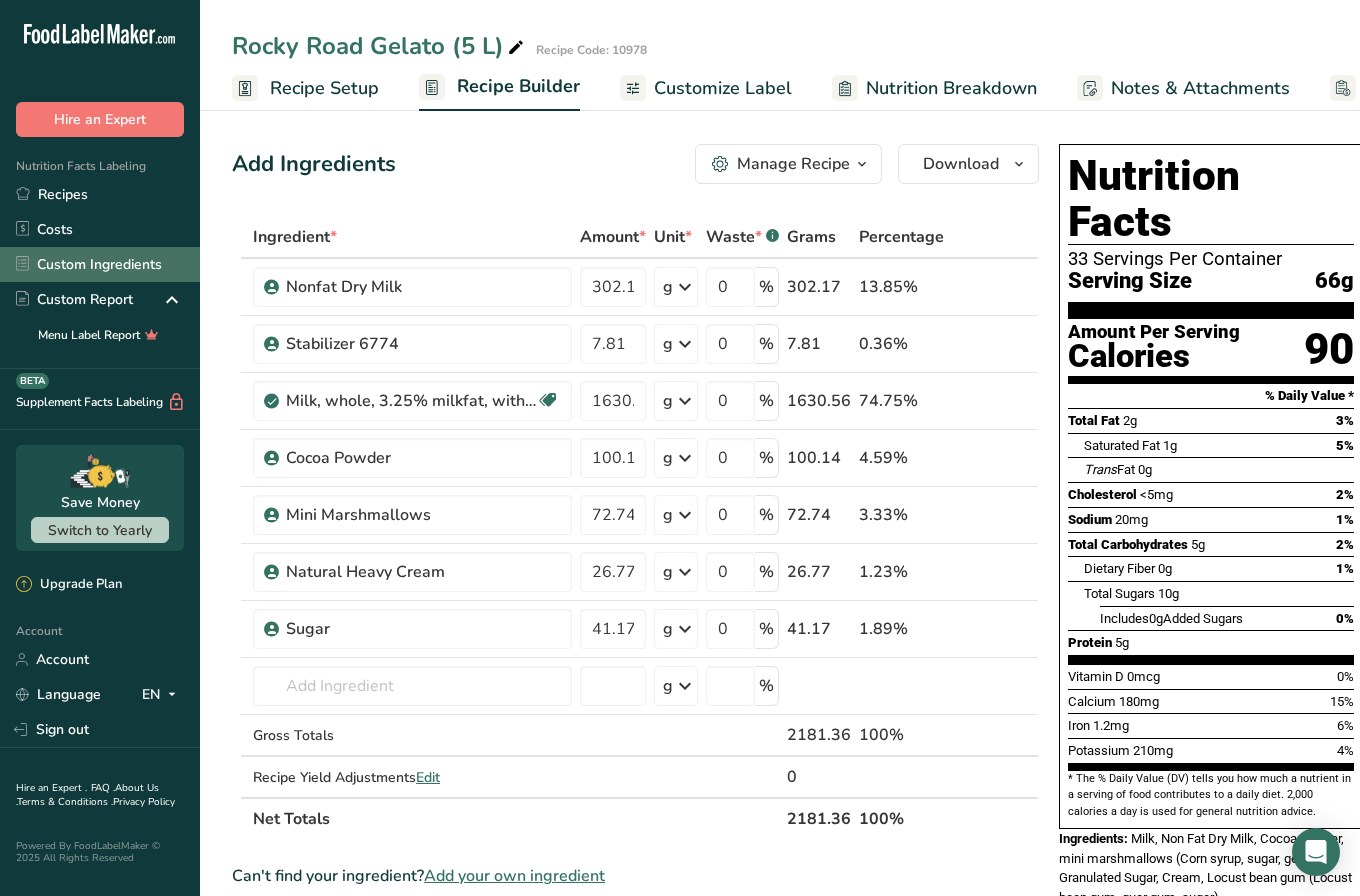 click on "Custom Ingredients" at bounding box center (100, 264) 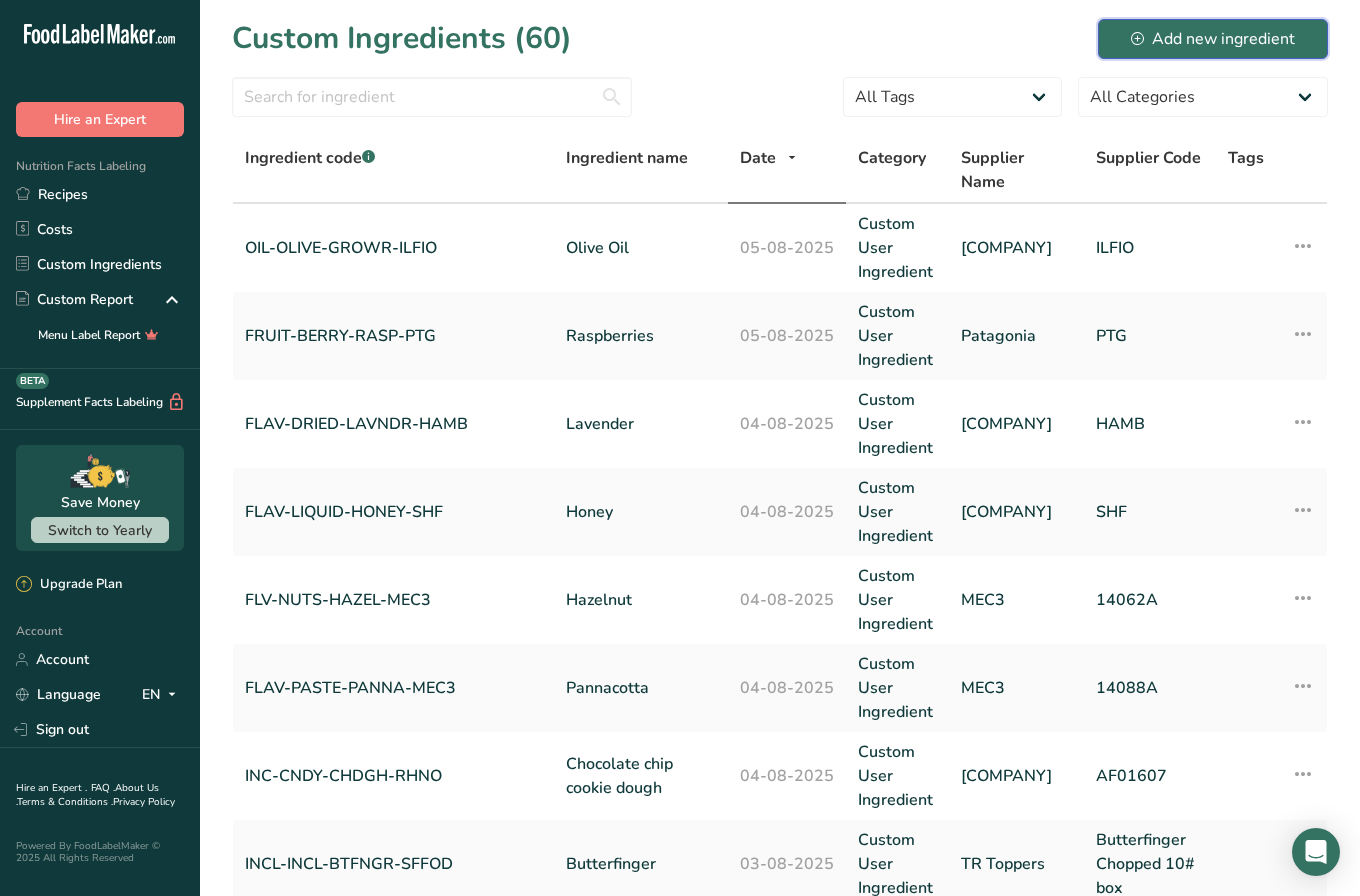 click on "Add new ingredient" at bounding box center (1213, 39) 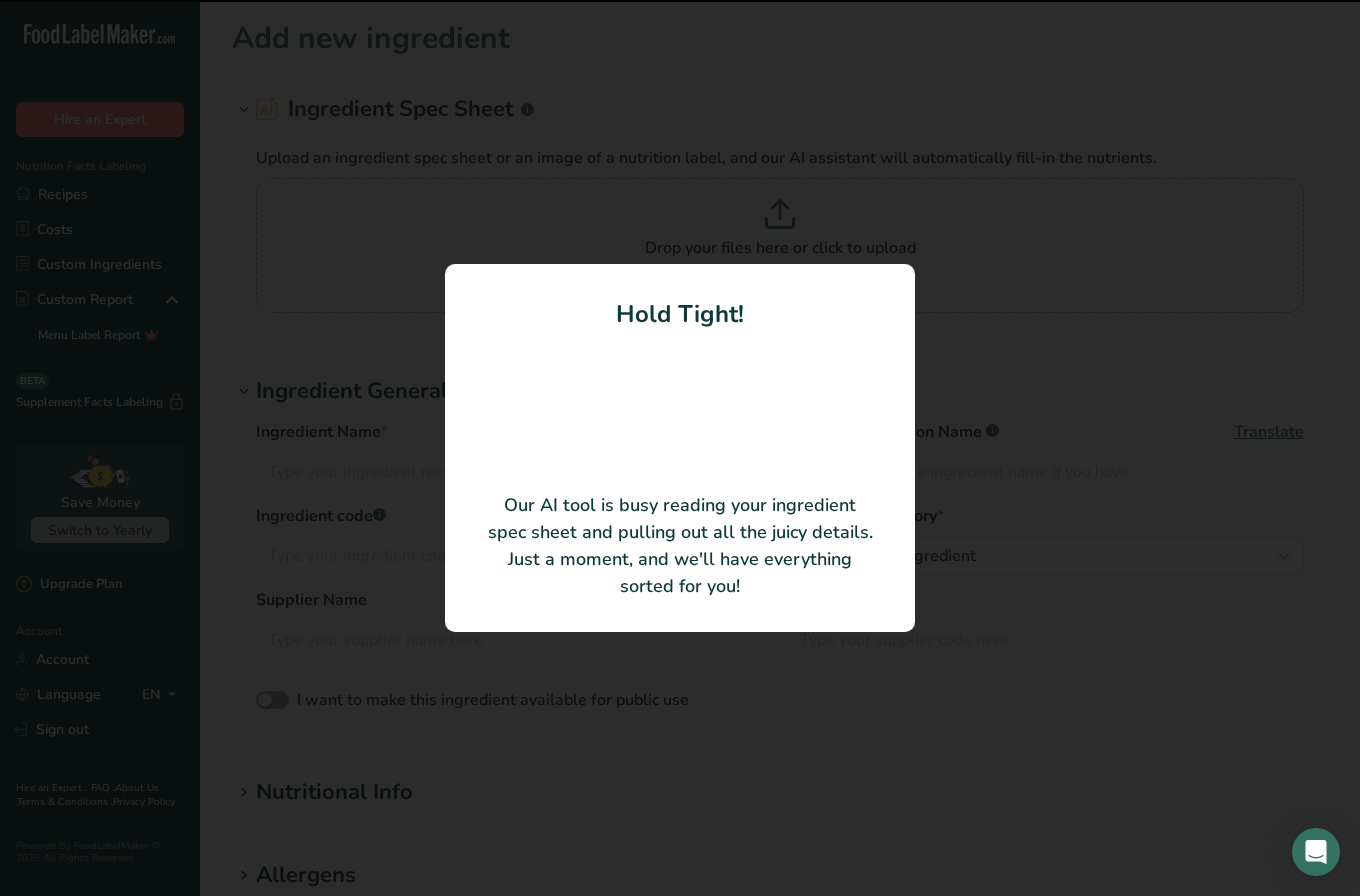 type on "Almonds" 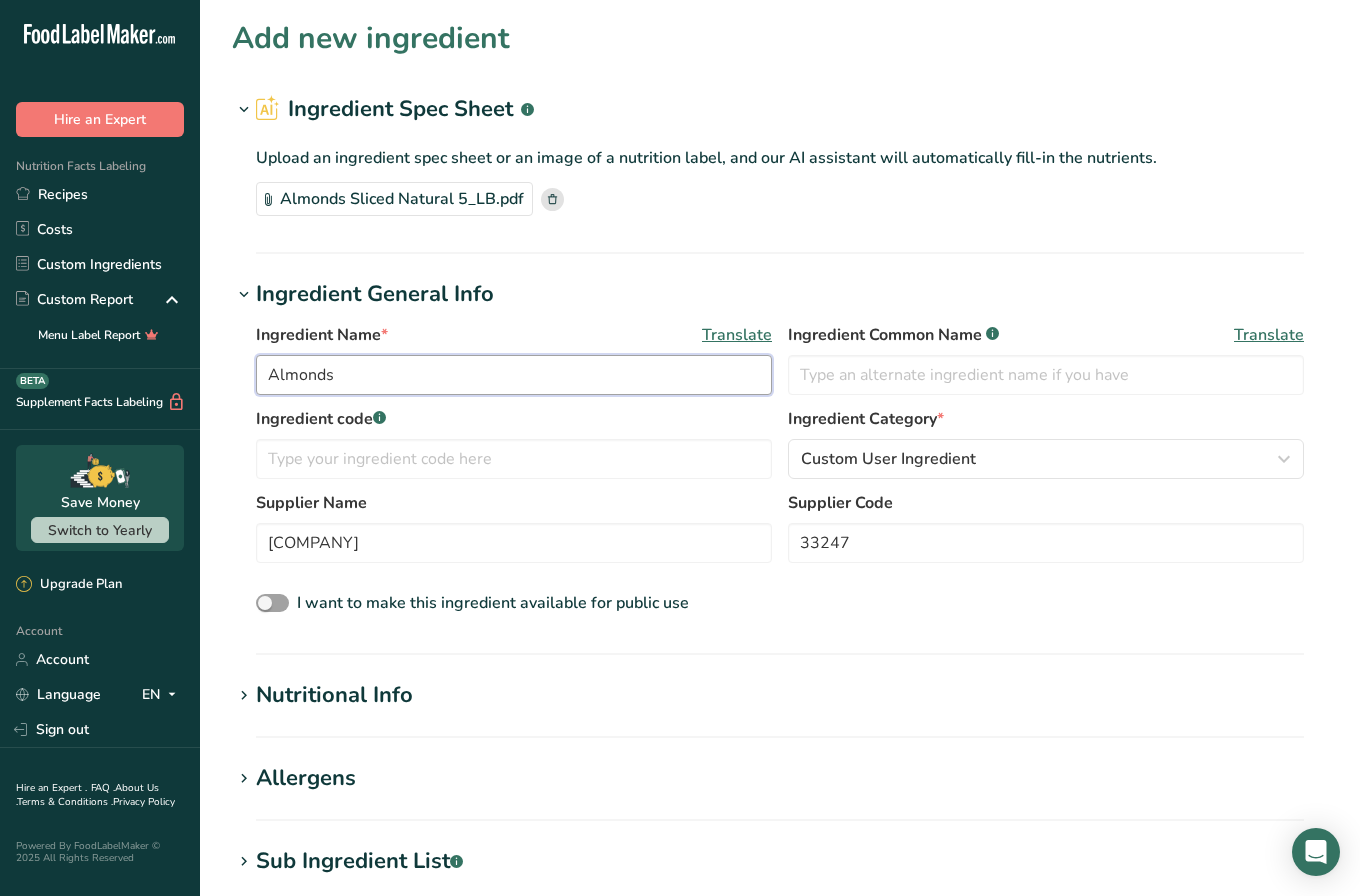 drag, startPoint x: 359, startPoint y: 381, endPoint x: 146, endPoint y: 381, distance: 213 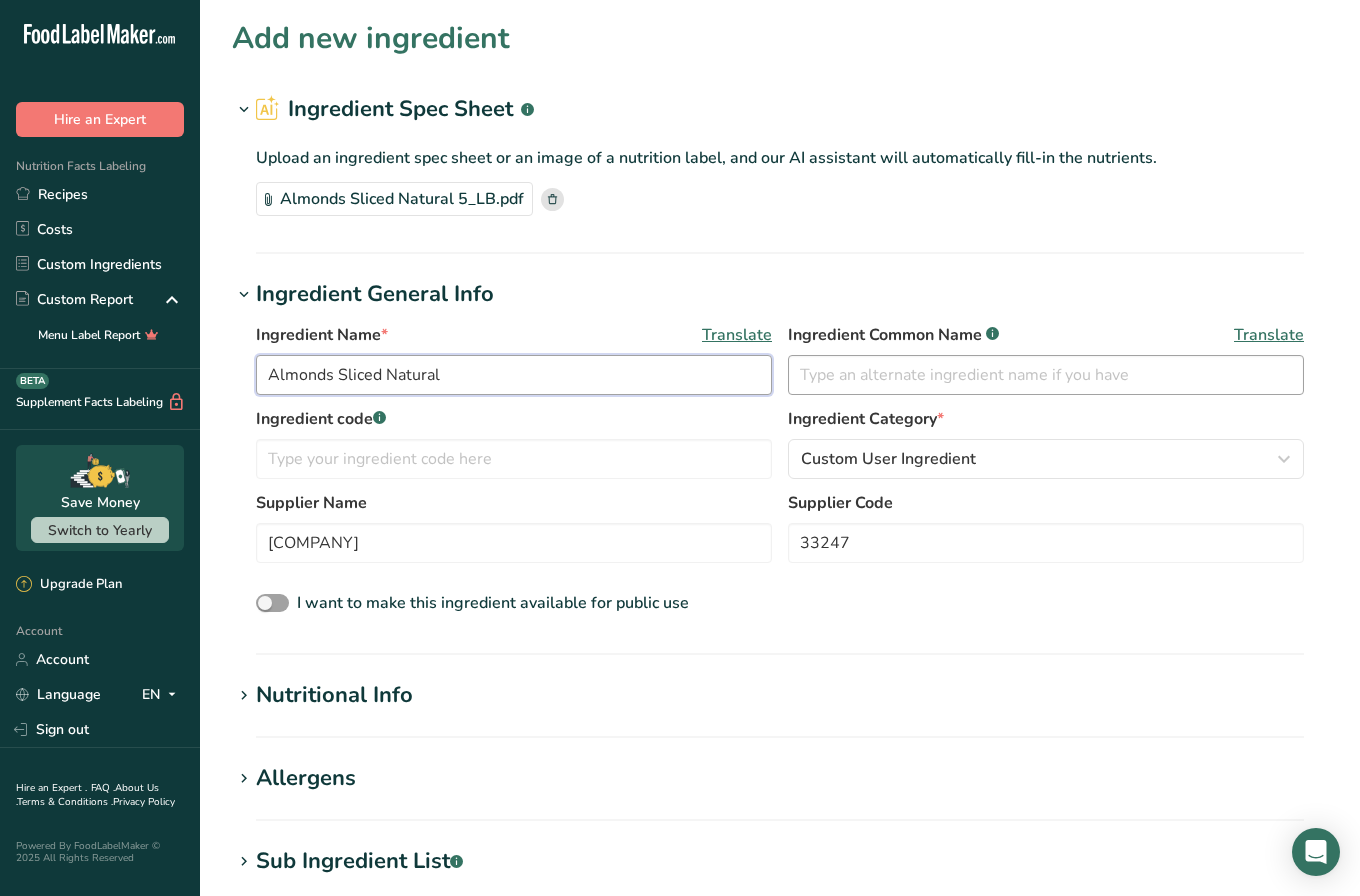 type on "Almonds Sliced Natural" 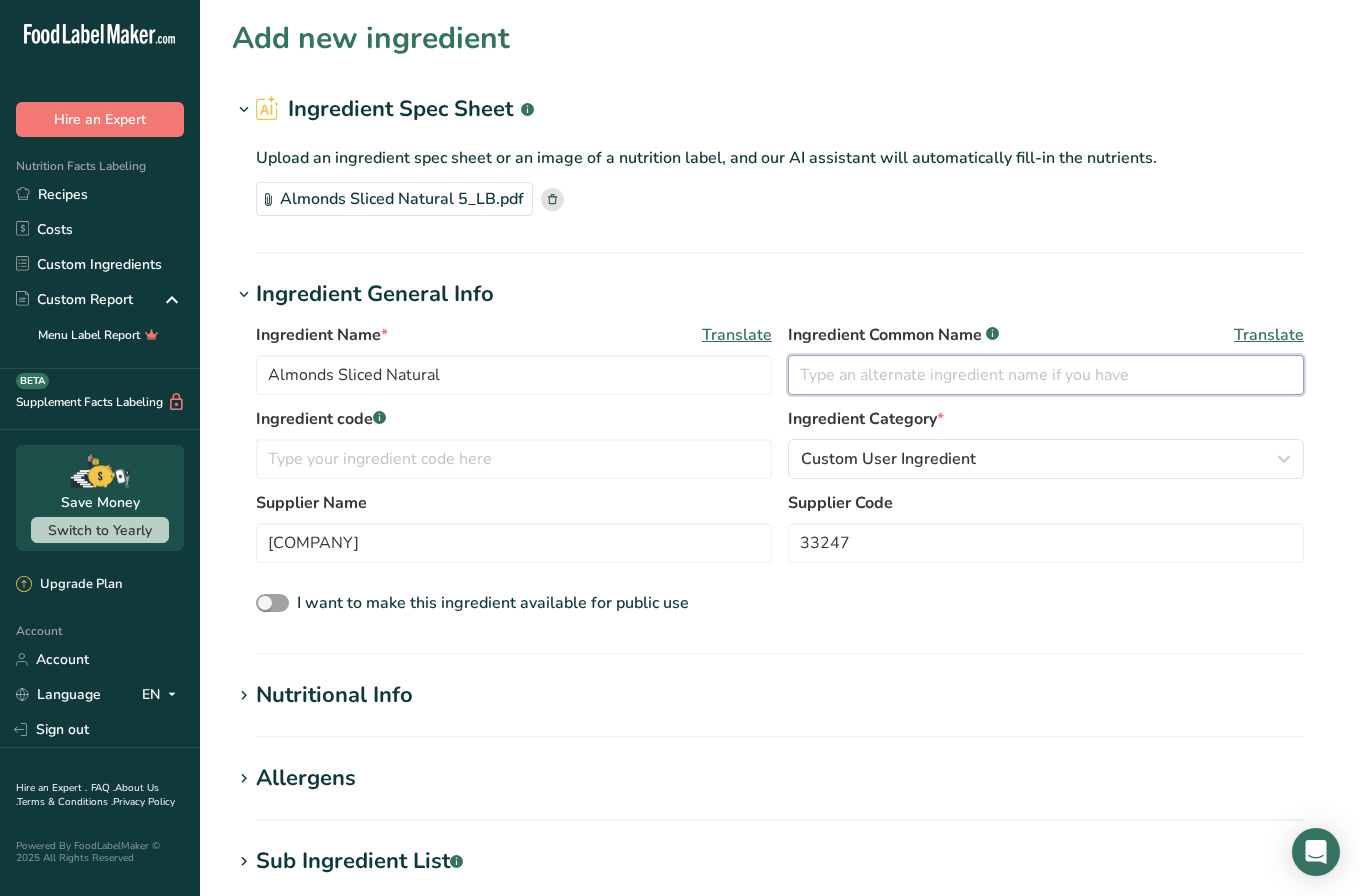 click at bounding box center (1046, 375) 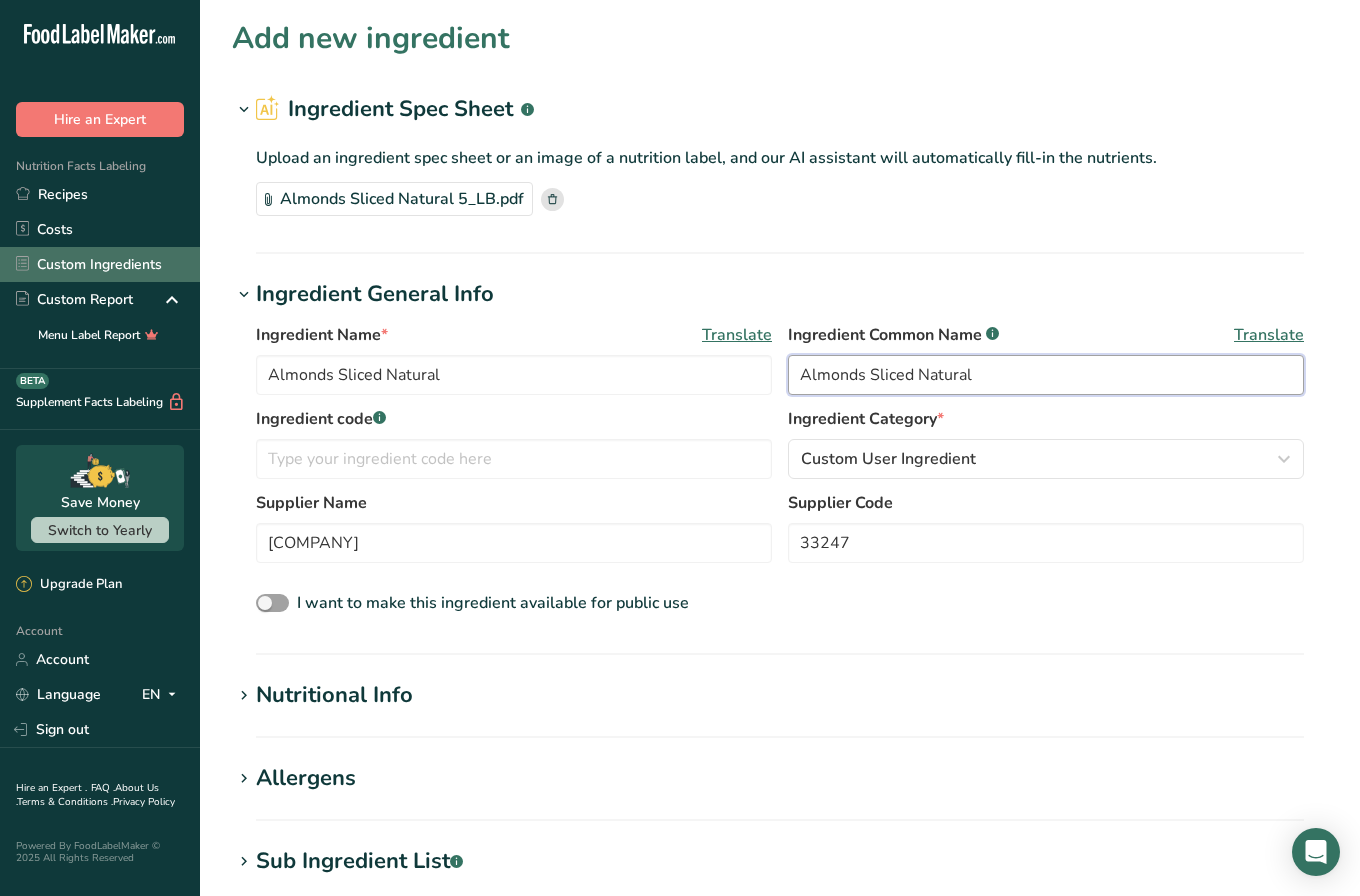 paste on ": NUT-ALM-SLN-AZAR" 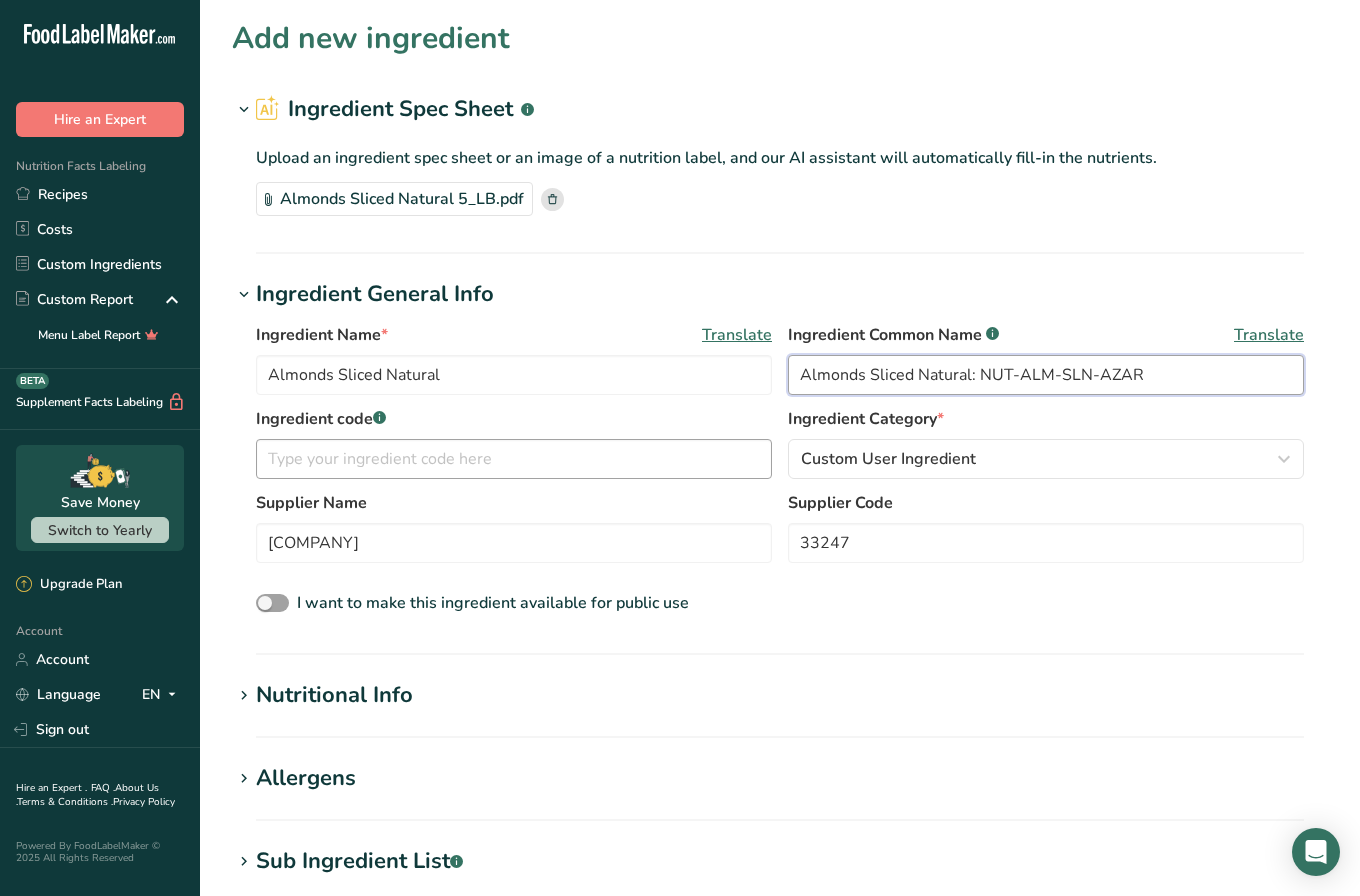 type on "Almonds Sliced Natural" 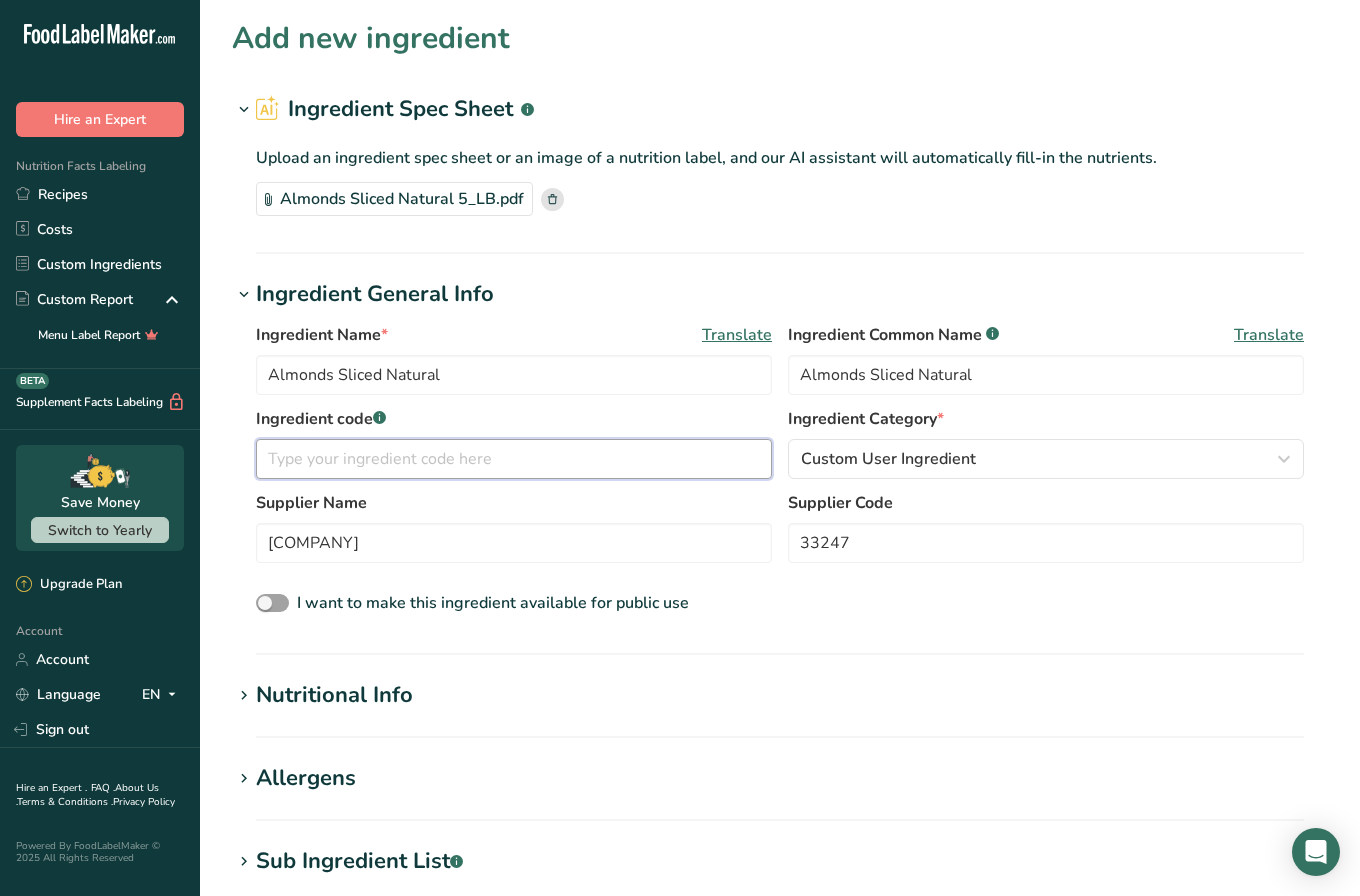 click at bounding box center [514, 459] 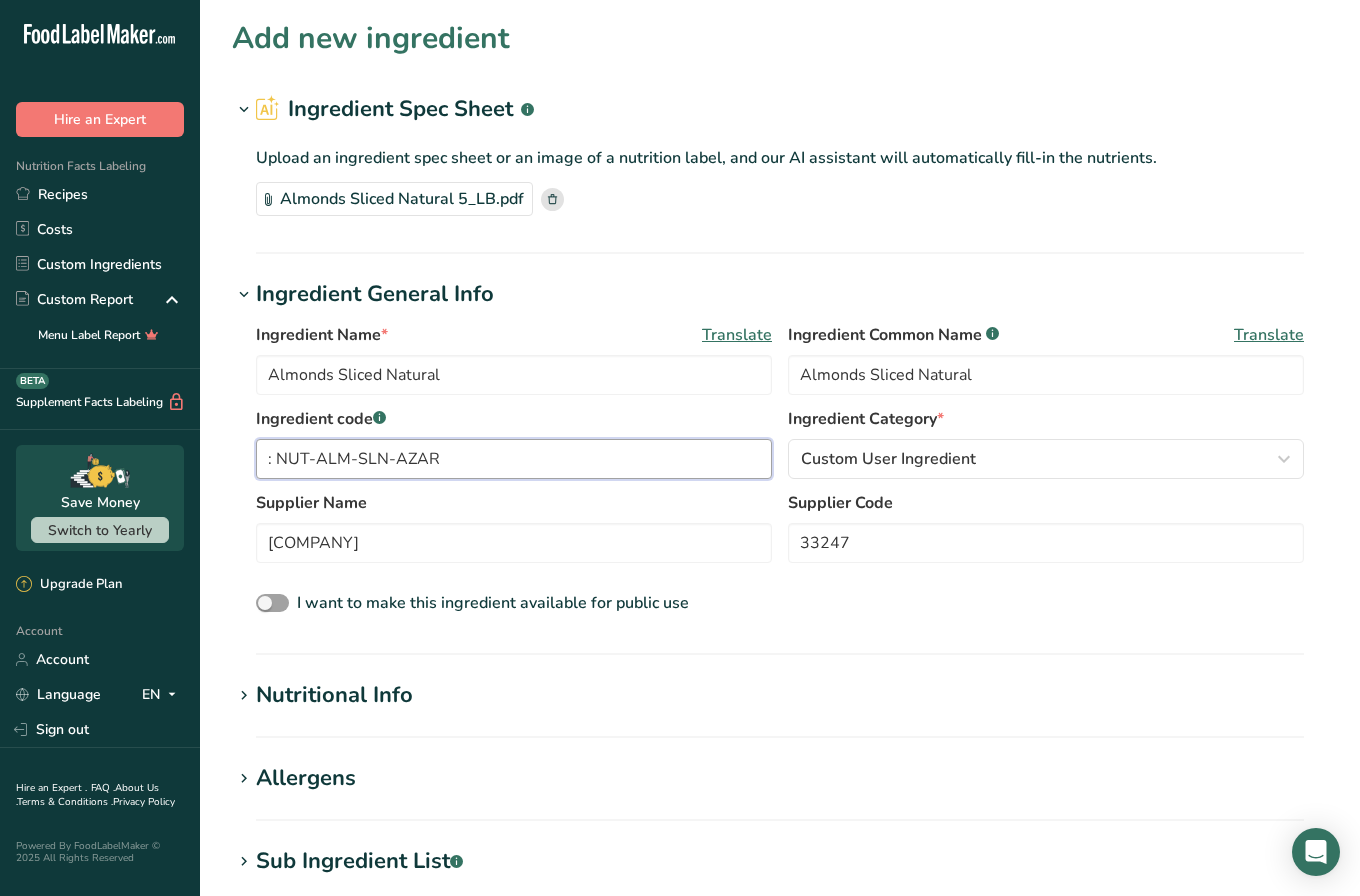 click on ": NUT-ALM-SLN-AZAR" at bounding box center [514, 459] 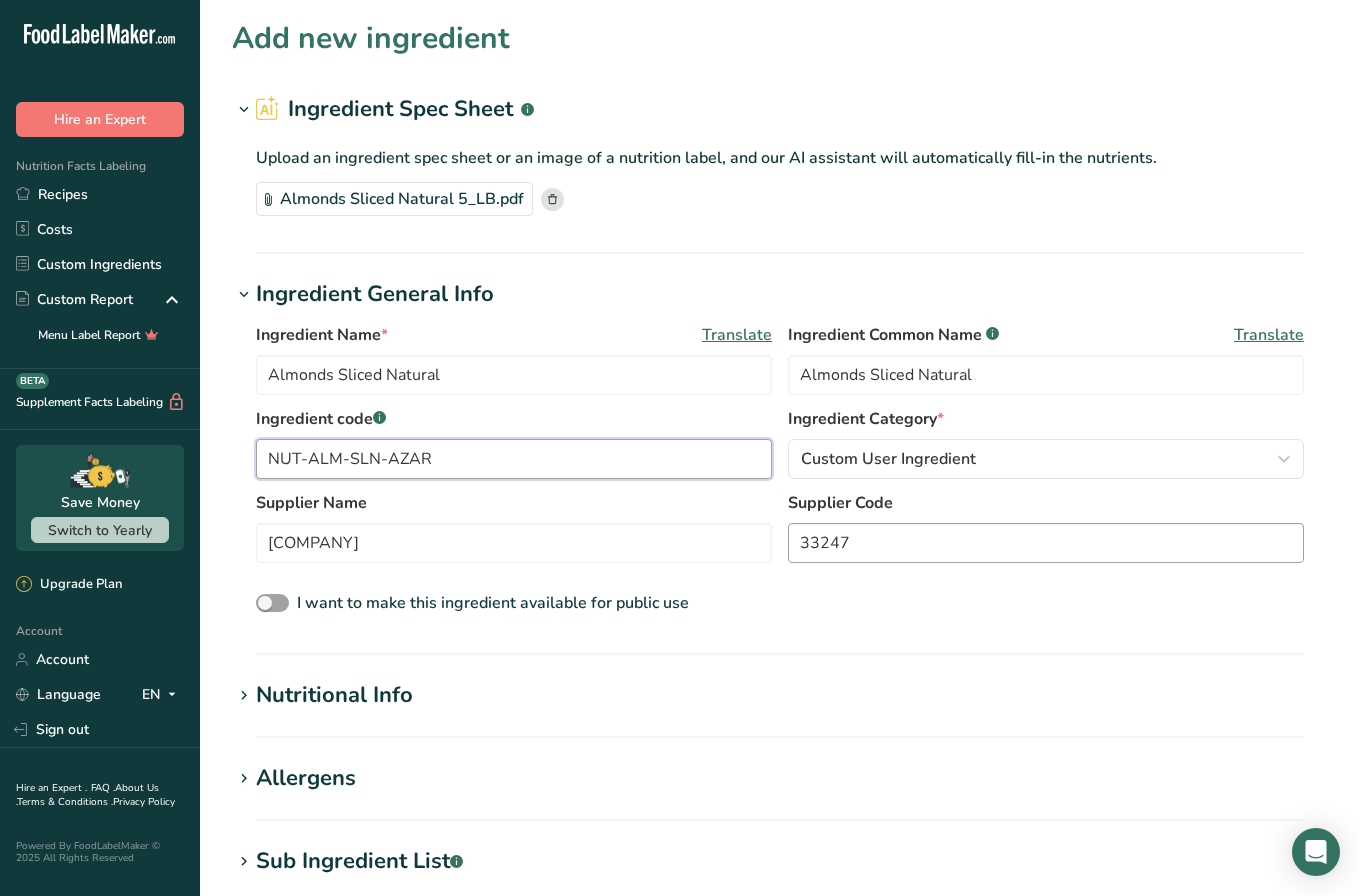 type on "NUT-ALM-SLN-AZAR" 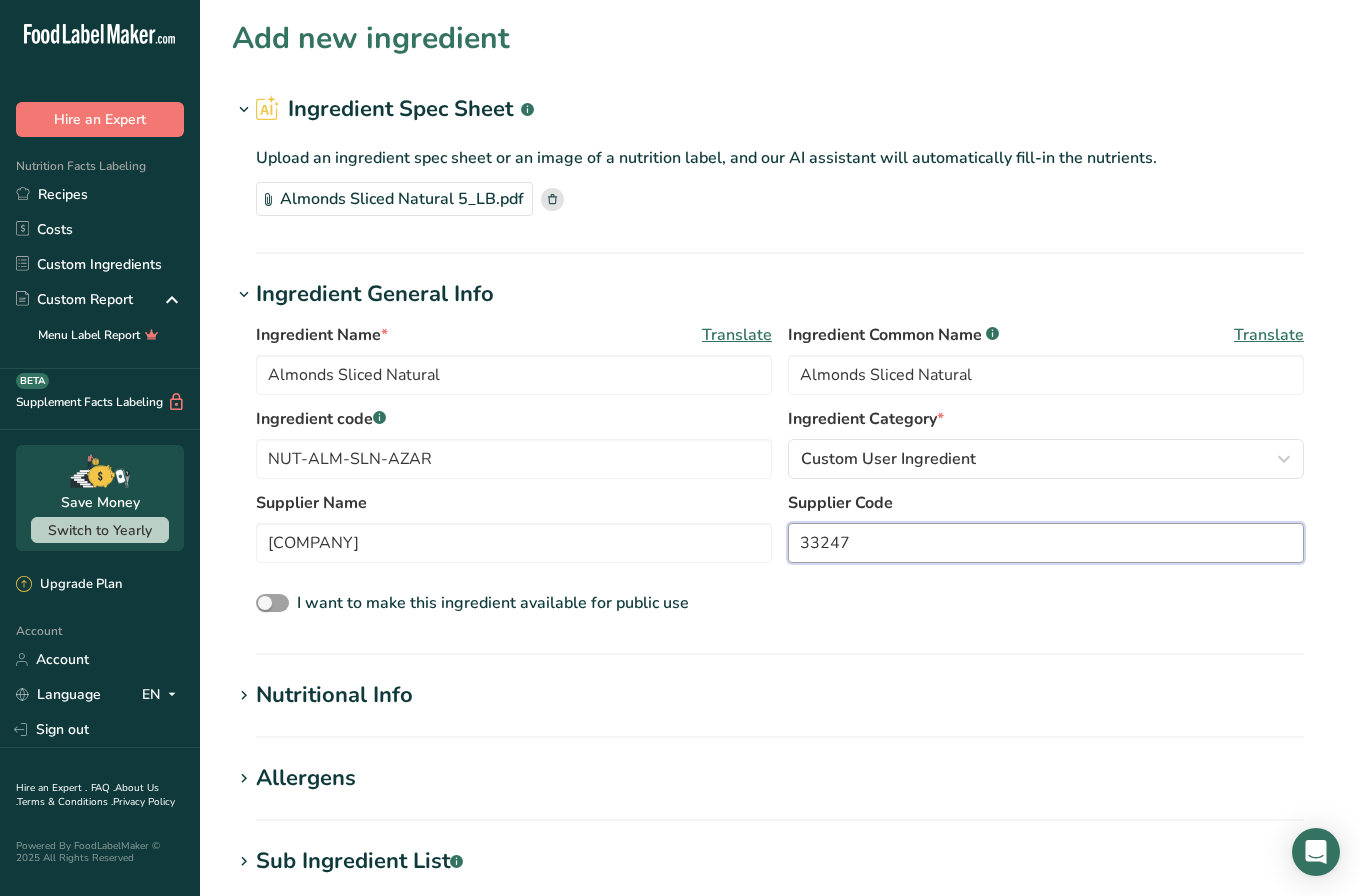 click on "33247" at bounding box center (1046, 543) 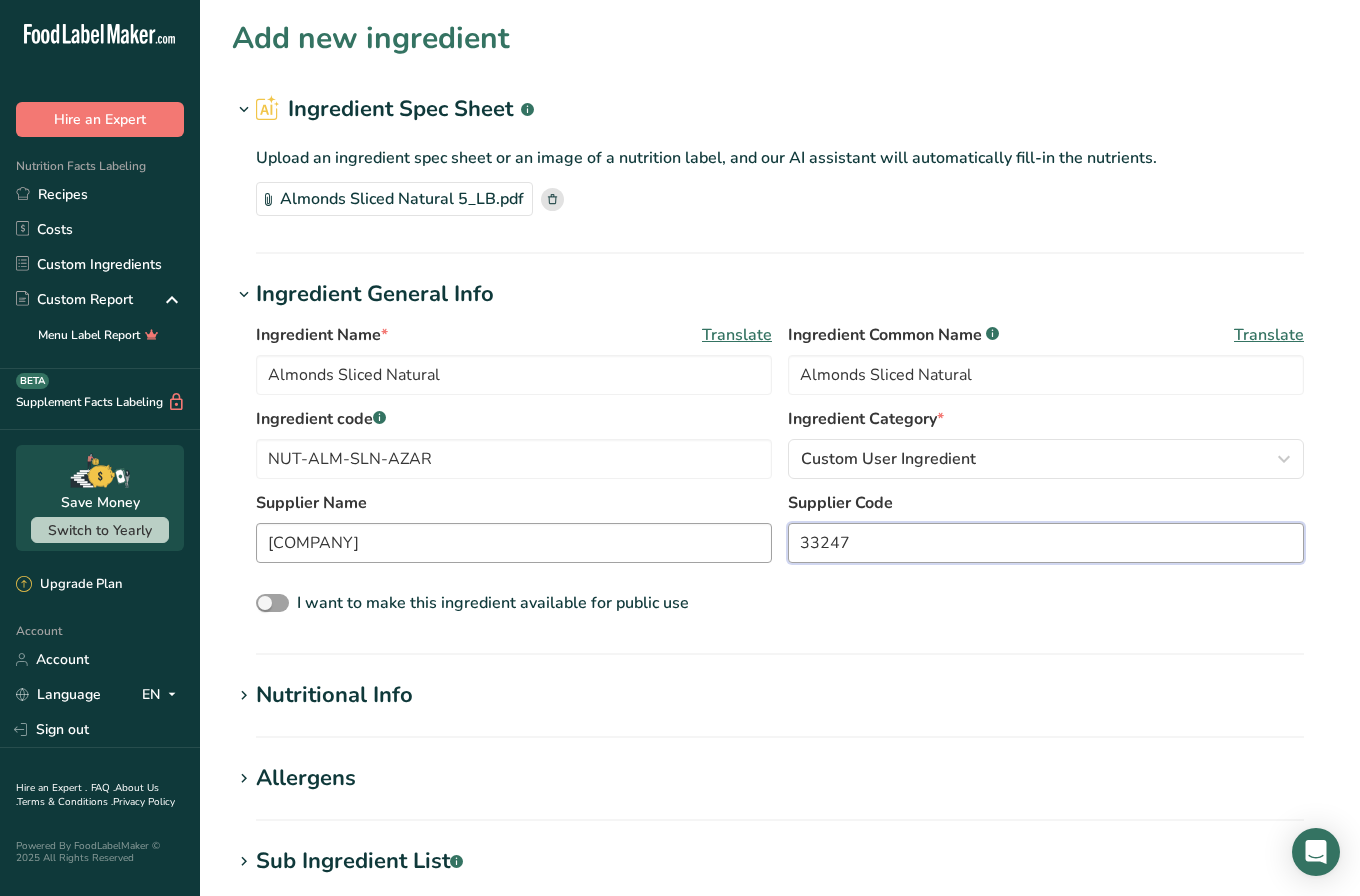 drag, startPoint x: 877, startPoint y: 548, endPoint x: 722, endPoint y: 548, distance: 155 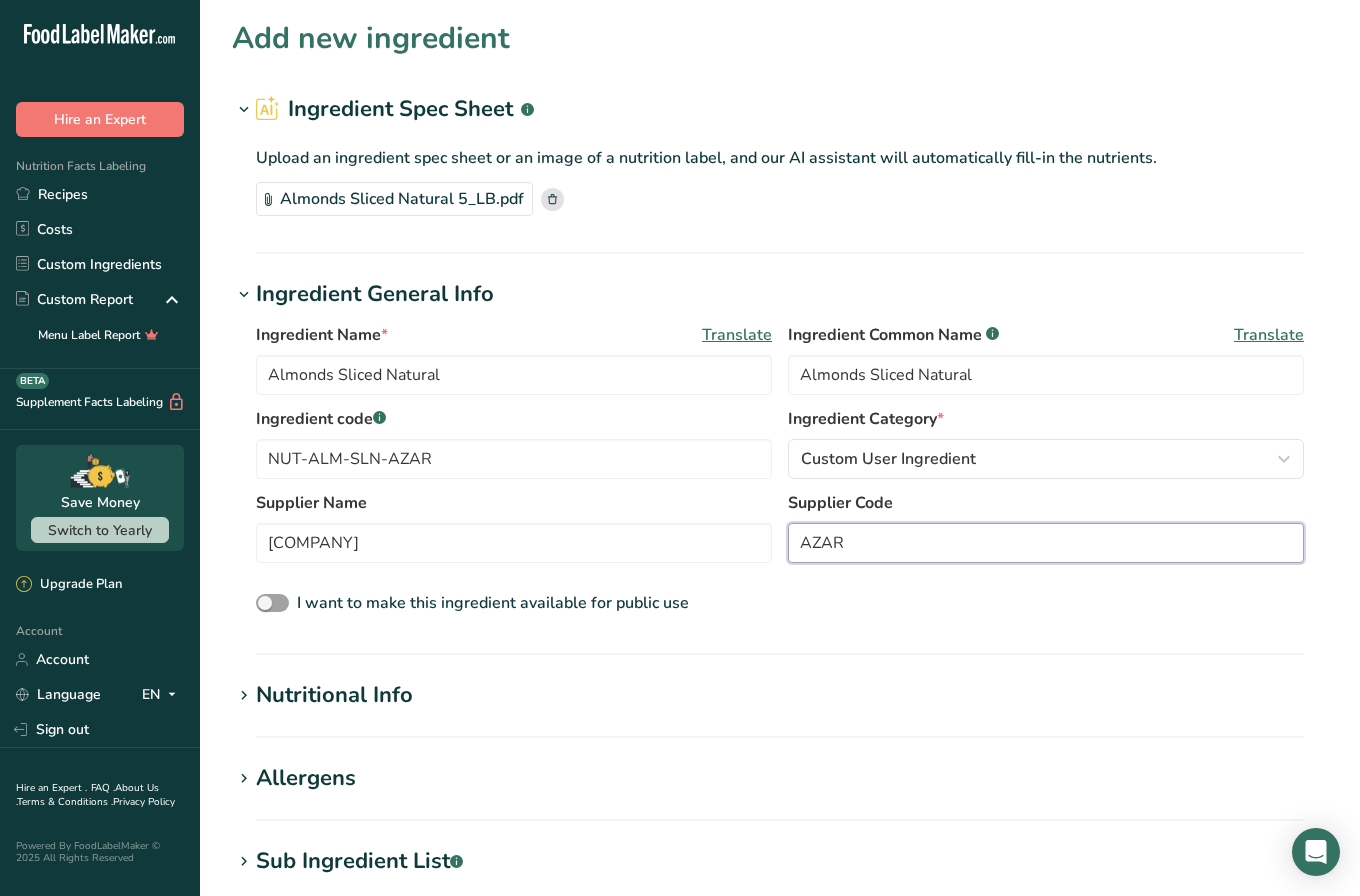 type on "AZAR" 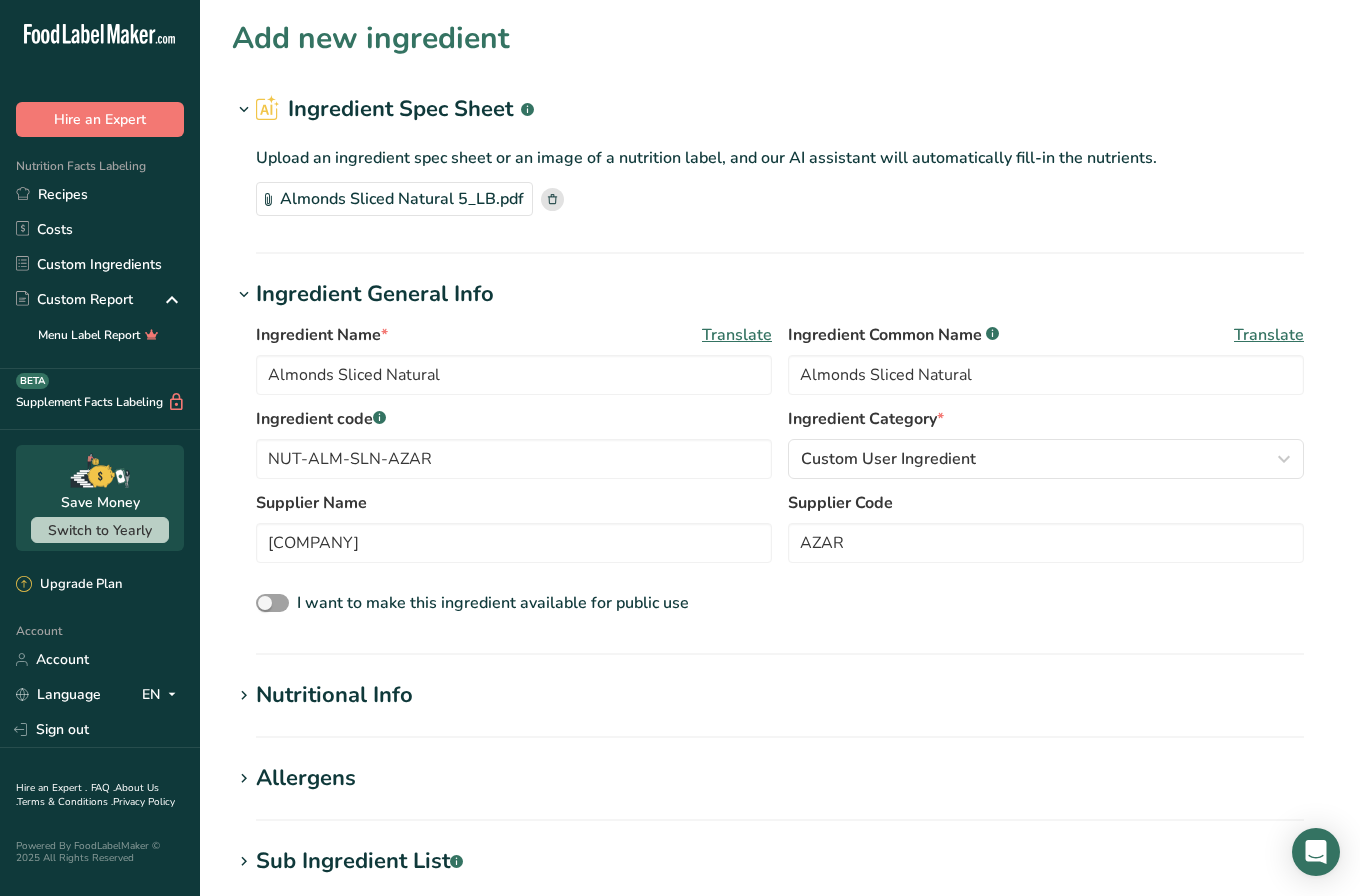 click on "Ingredient Name *
Translate
Almonds Sliced Natural
Ingredient Common Name
.a-a{fill:#347362;}.b-a{fill:#fff;}
Translate
Almonds Sliced Natural
Ingredient code
.a-a{fill:#347362;}.b-a{fill:#fff;}           NUT-ALM-SLN-AZAR
Ingredient Category *
Custom User Ingredient
Standard Categories
Custom Categories
.a-a{fill:#347362;}.b-a{fill:#fff;}
American Indian/Alaska Native Foods
Baby Foods
Baked Products
Beef Products
Beverages
Branded Food Products Database
Breakfast Cereals
Cereal Grains and Pasta" at bounding box center (780, 470) 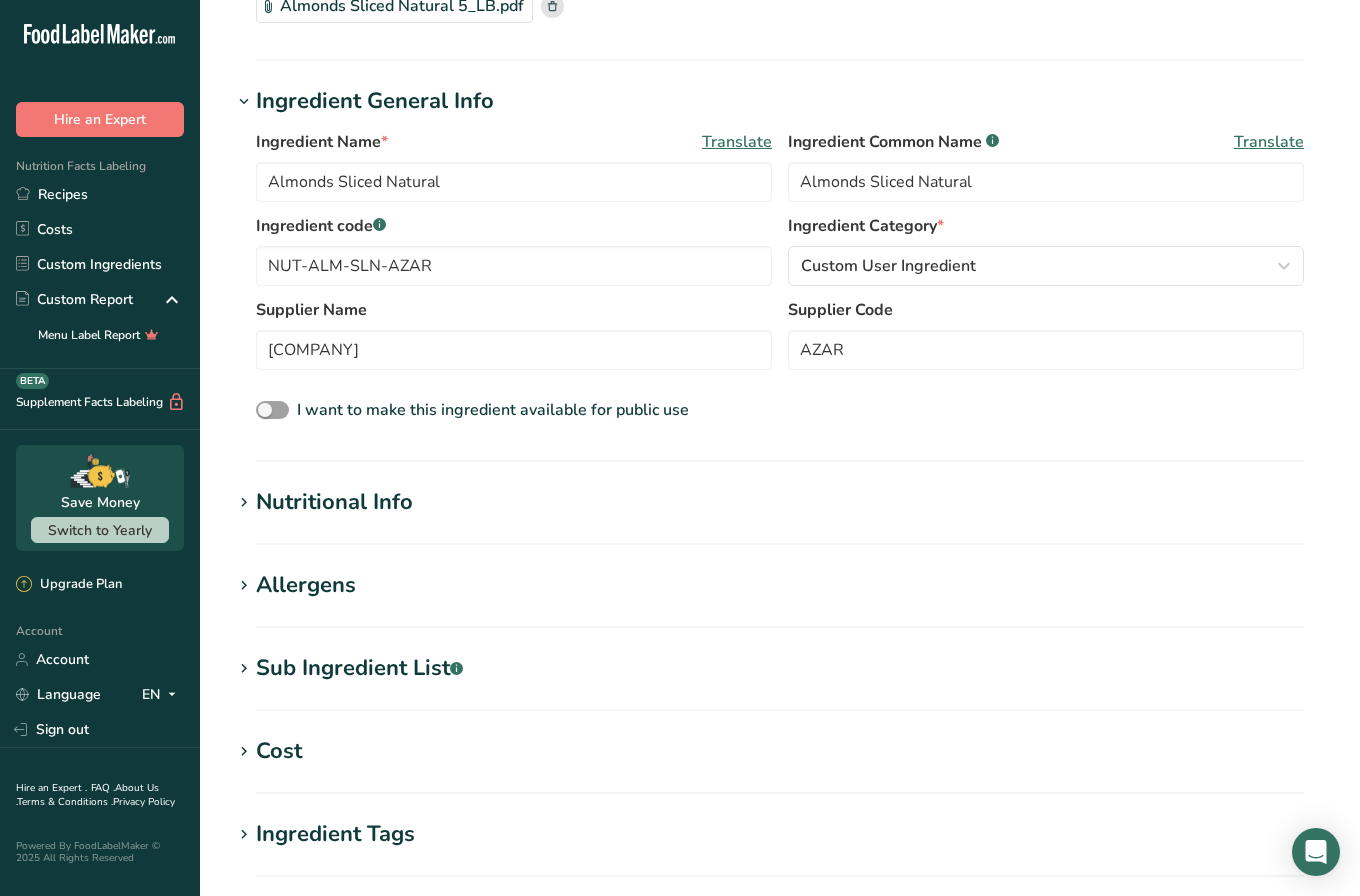 scroll, scrollTop: 201, scrollLeft: 0, axis: vertical 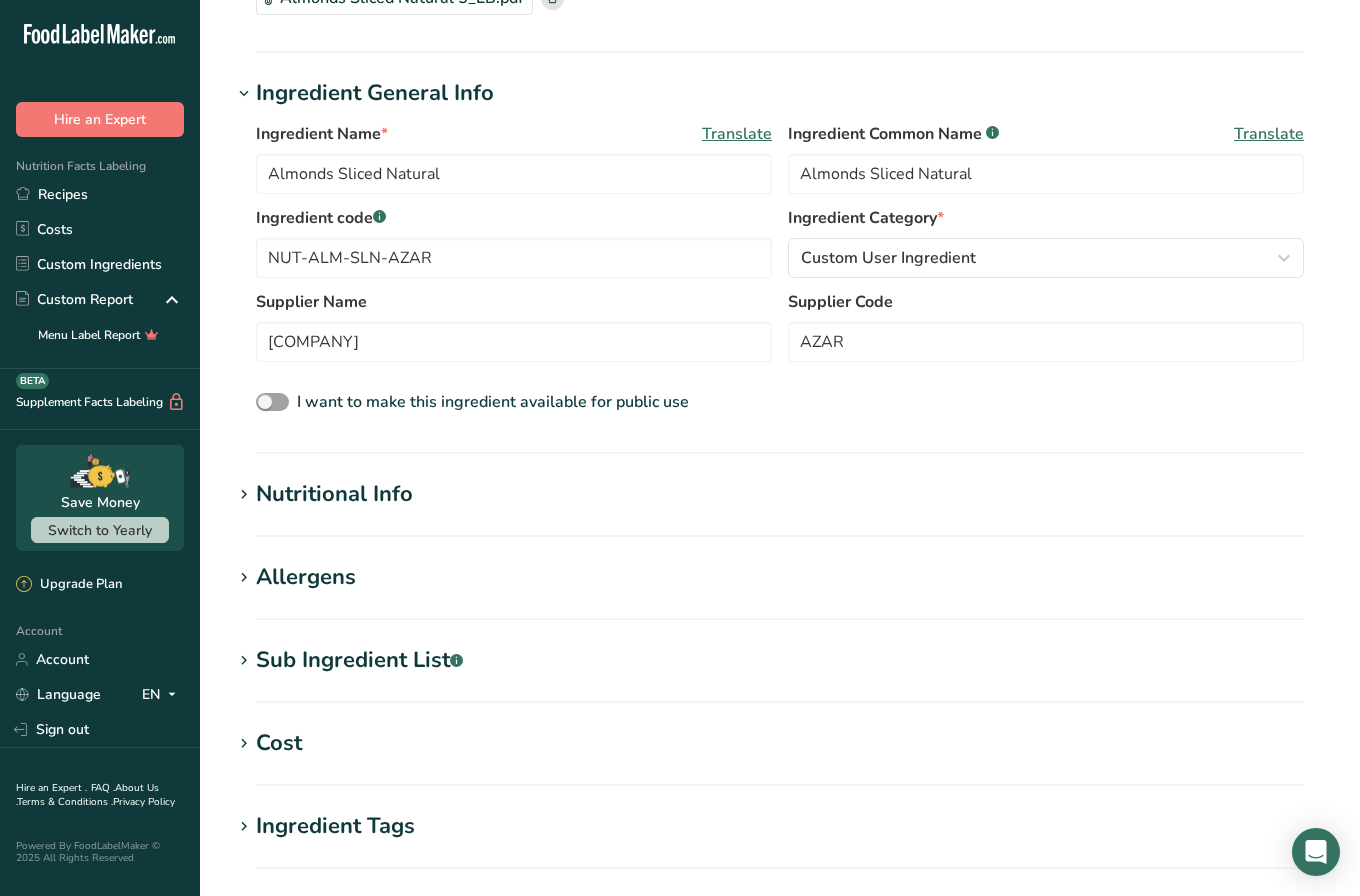 click on "Allergens" at bounding box center (306, 577) 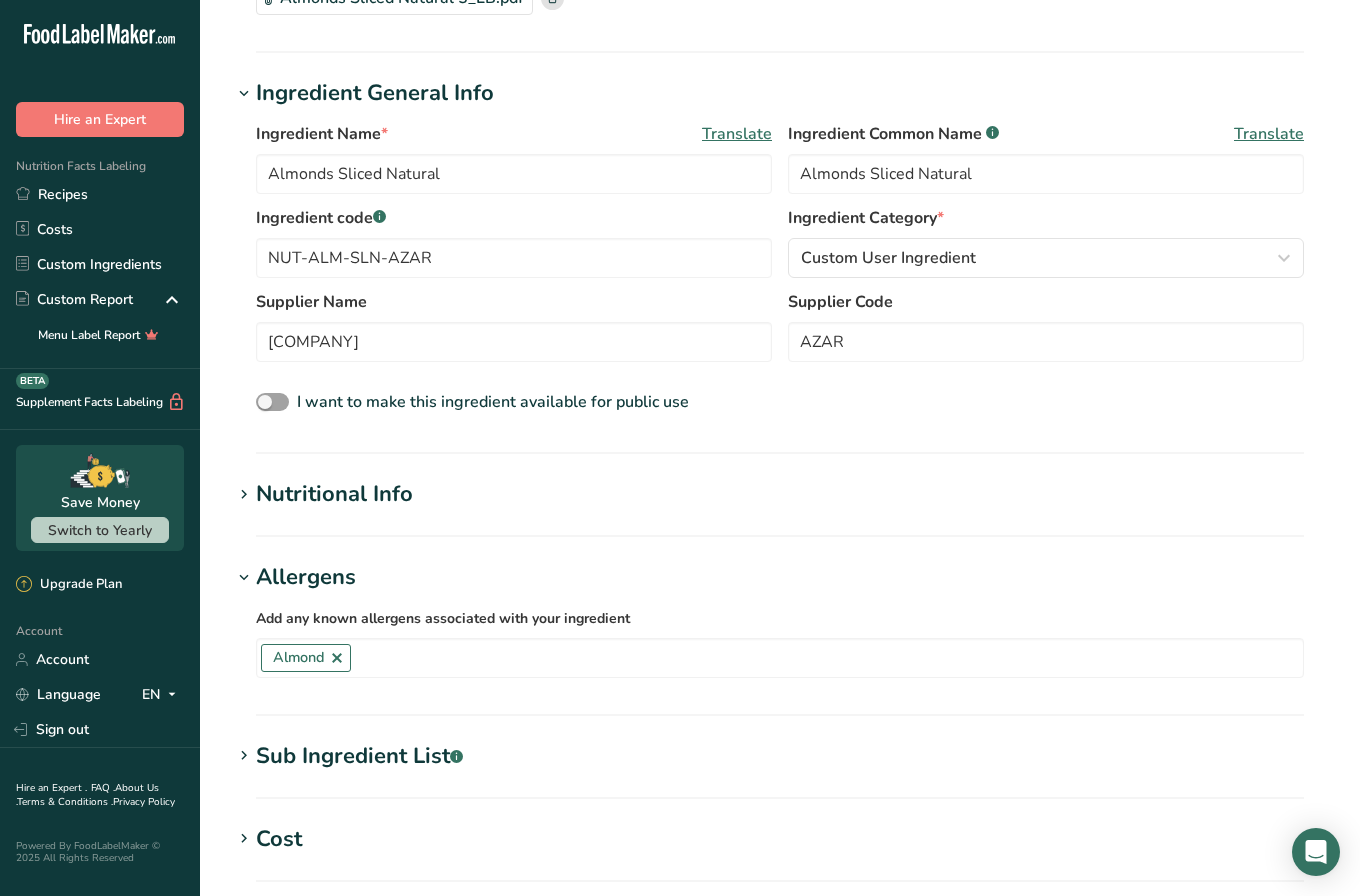 click on "Nutritional Info" at bounding box center [334, 494] 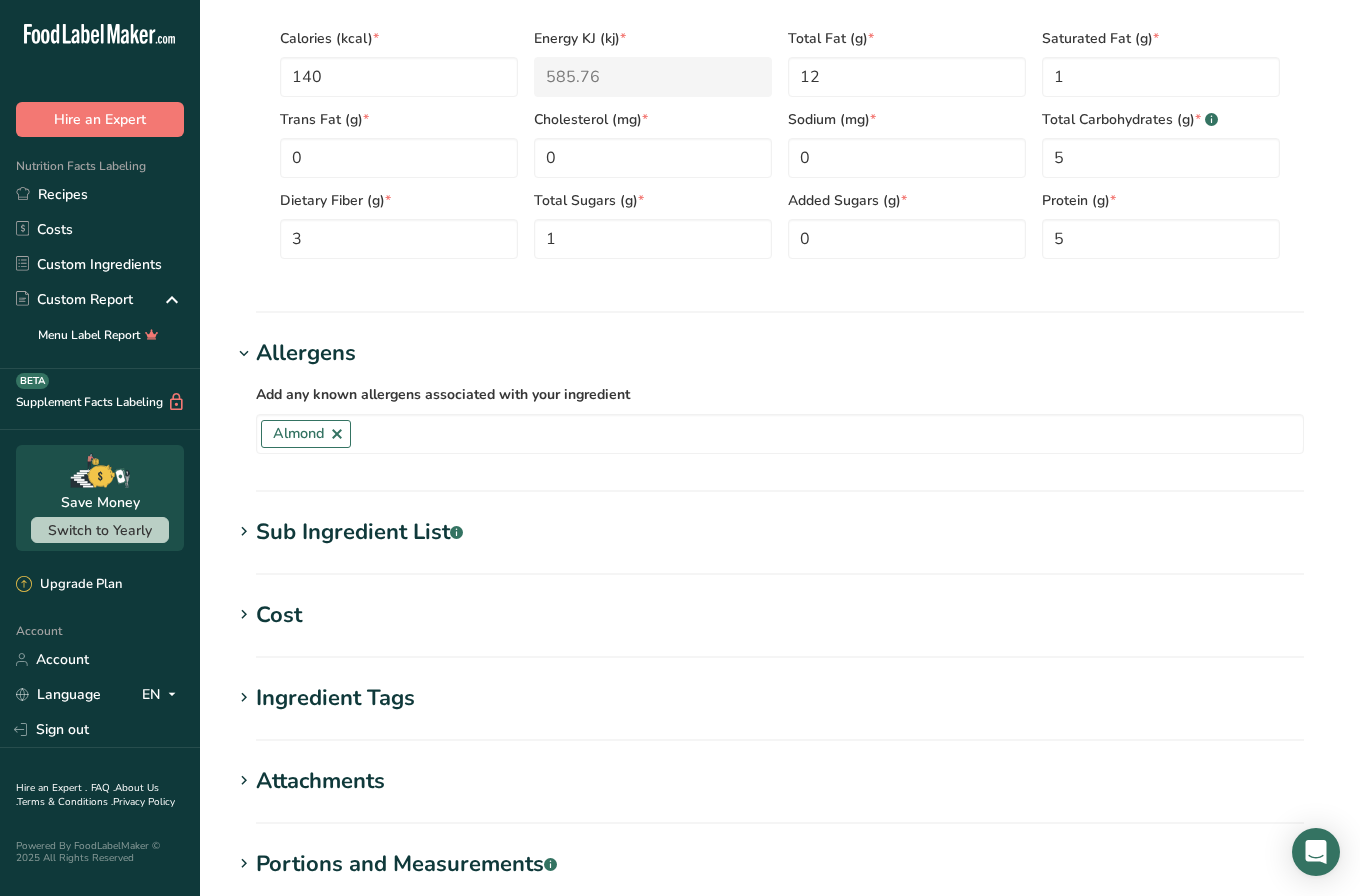 scroll, scrollTop: 1138, scrollLeft: 0, axis: vertical 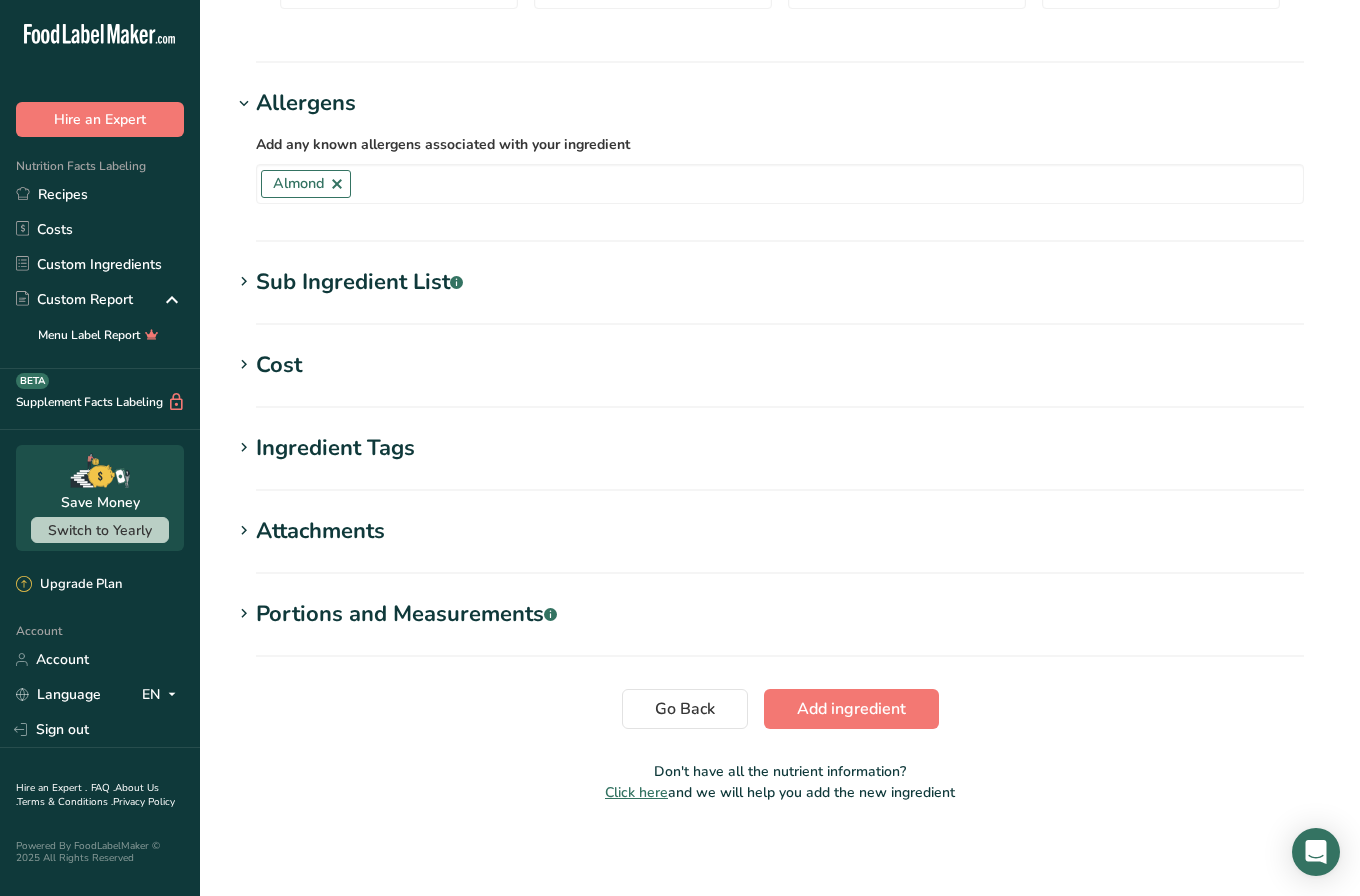 click on "Cost" at bounding box center [780, 365] 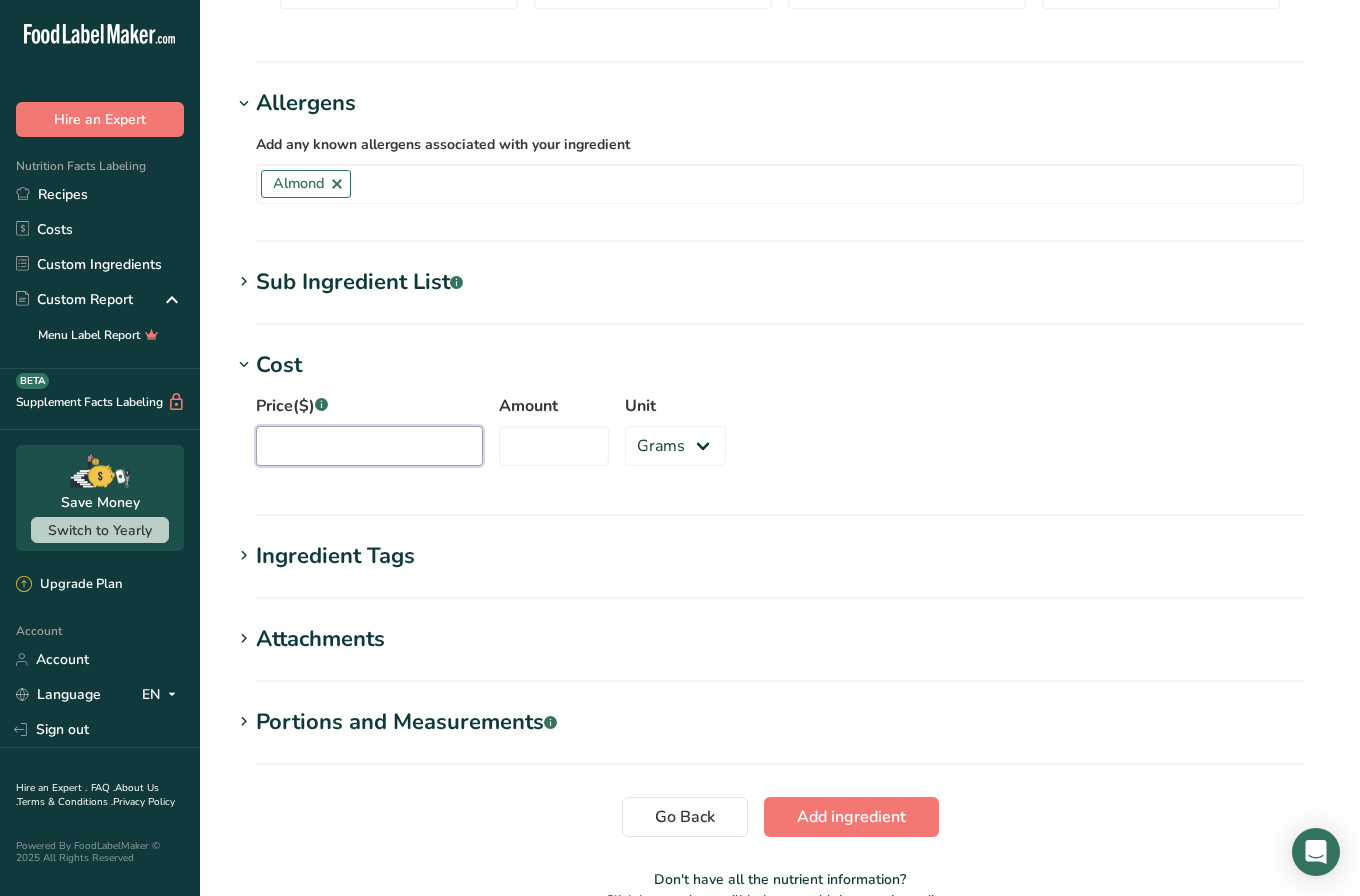 click on "Price($)
.a-a{fill:#347362;}.b-a{fill:#fff;}" at bounding box center (369, 446) 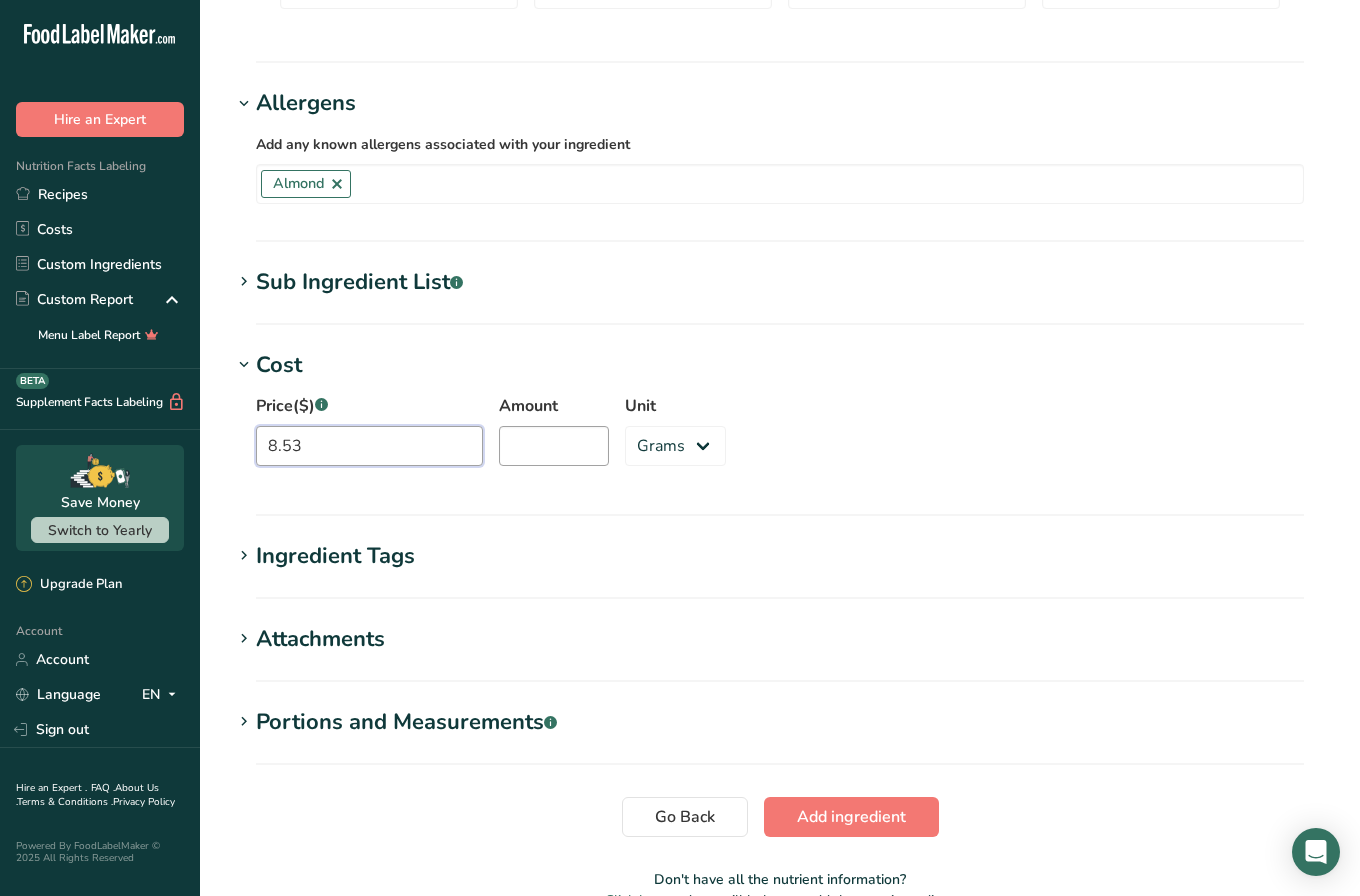 type on "8.53" 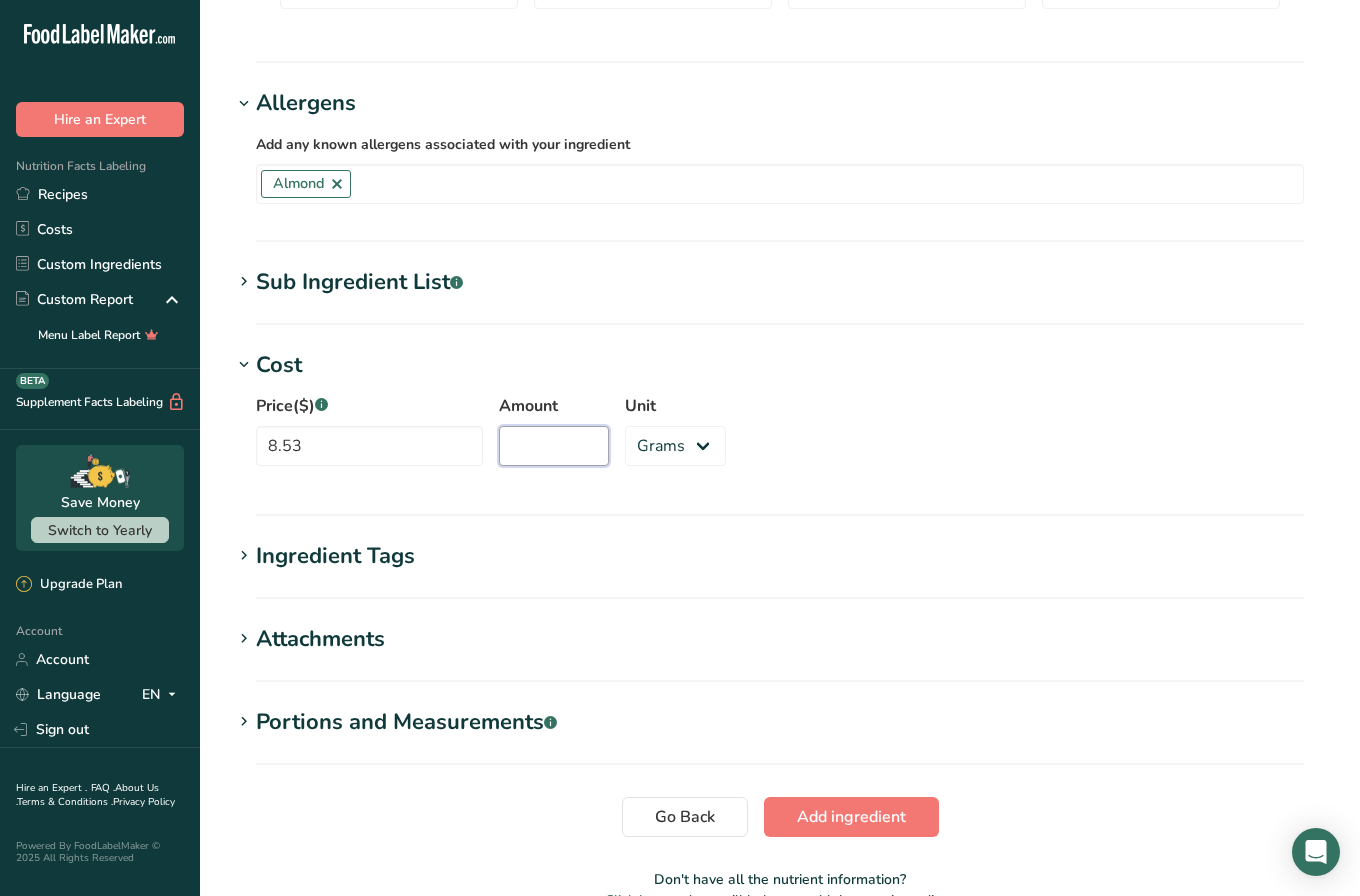 click on "Amount" at bounding box center [554, 446] 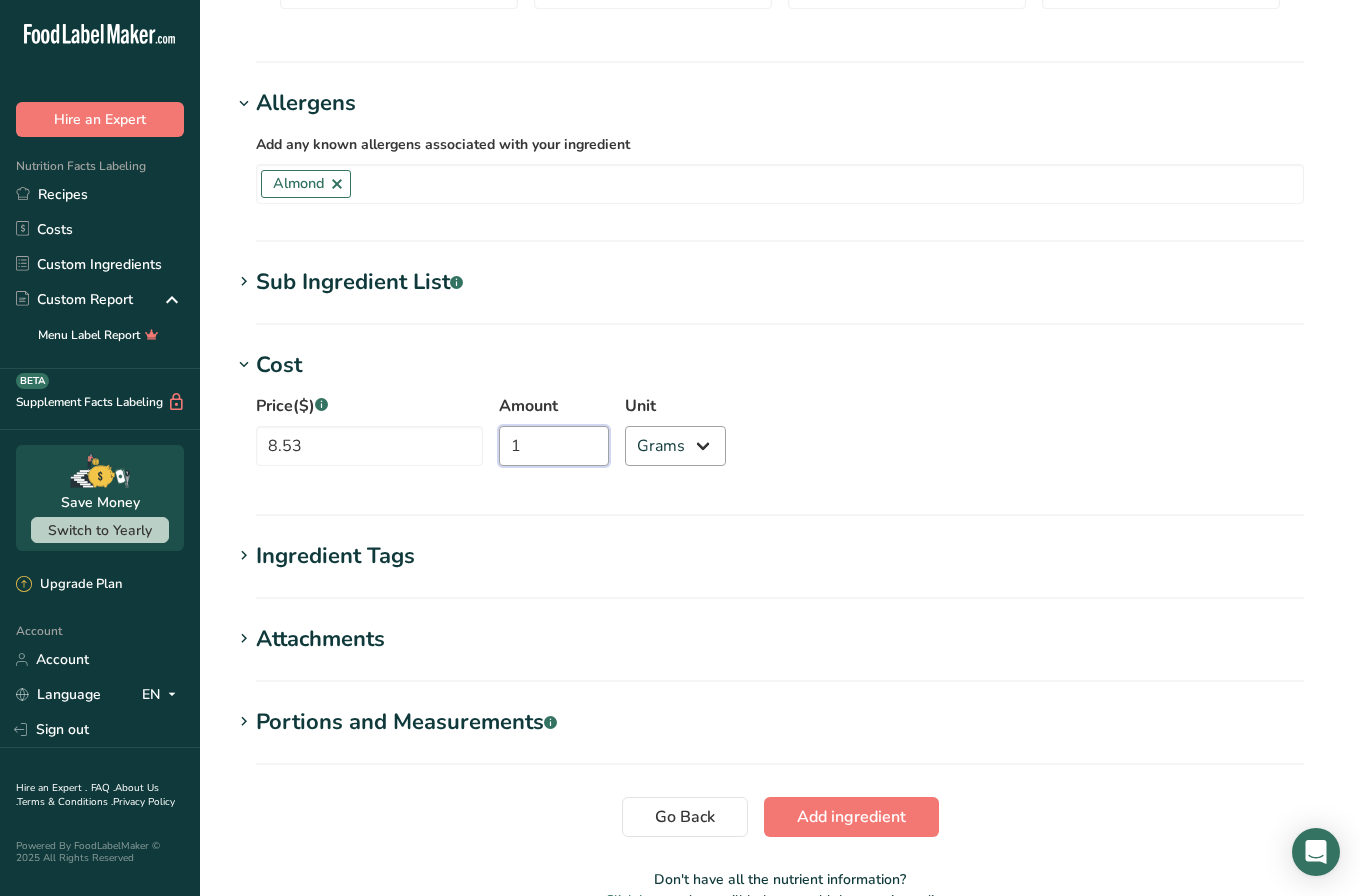 type on "1" 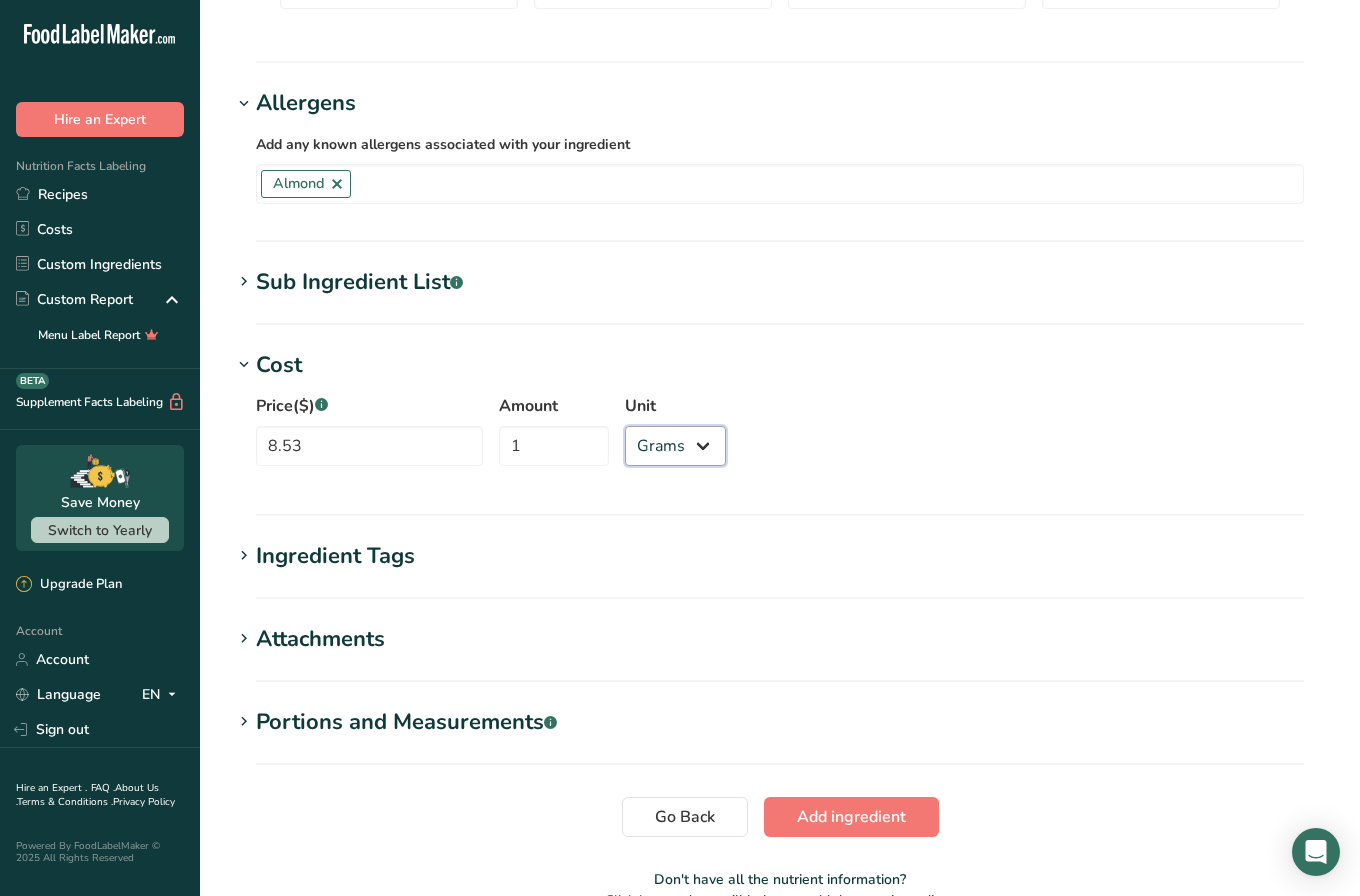 click on "Grams
kg
mg
mcg
lb
oz" at bounding box center (675, 446) 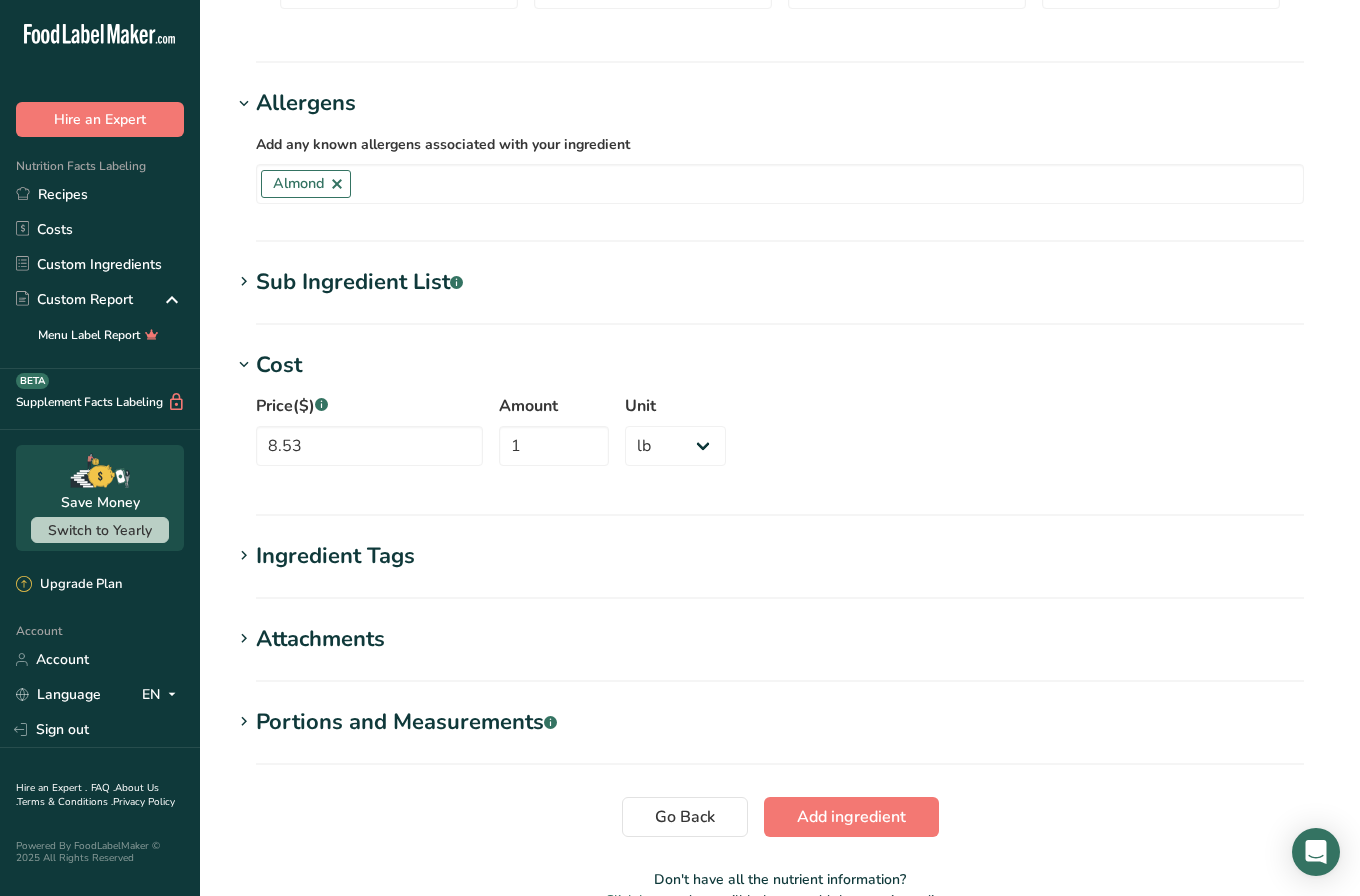 click on "Add new ingredient
Ingredient Spec Sheet
.a-a{fill:#347362;}.b-a{fill:#fff;}
Upload an ingredient spec sheet or an image of a nutrition label, and our AI assistant will automatically fill-in the nutrients.
Almonds Sliced Natural 5_LB.pdf
Hold Tight!
Our AI tool is busy reading your ingredient spec sheet and pulling out all the juicy details.
Just a moment, and we'll have everything sorted for you!
Ingredient General Info
Ingredient Name *
Translate
Almonds Sliced Natural
Ingredient Common Name
.a-a{fill:#347362;}.b-a{fill:#fff;}
Translate
Almonds Sliced Natural
Ingredient code
.a-a{fill:#347362;}.b-a{fill:#fff;}           NUT-ALM-SLN-AZAR   *" at bounding box center [780, -98] 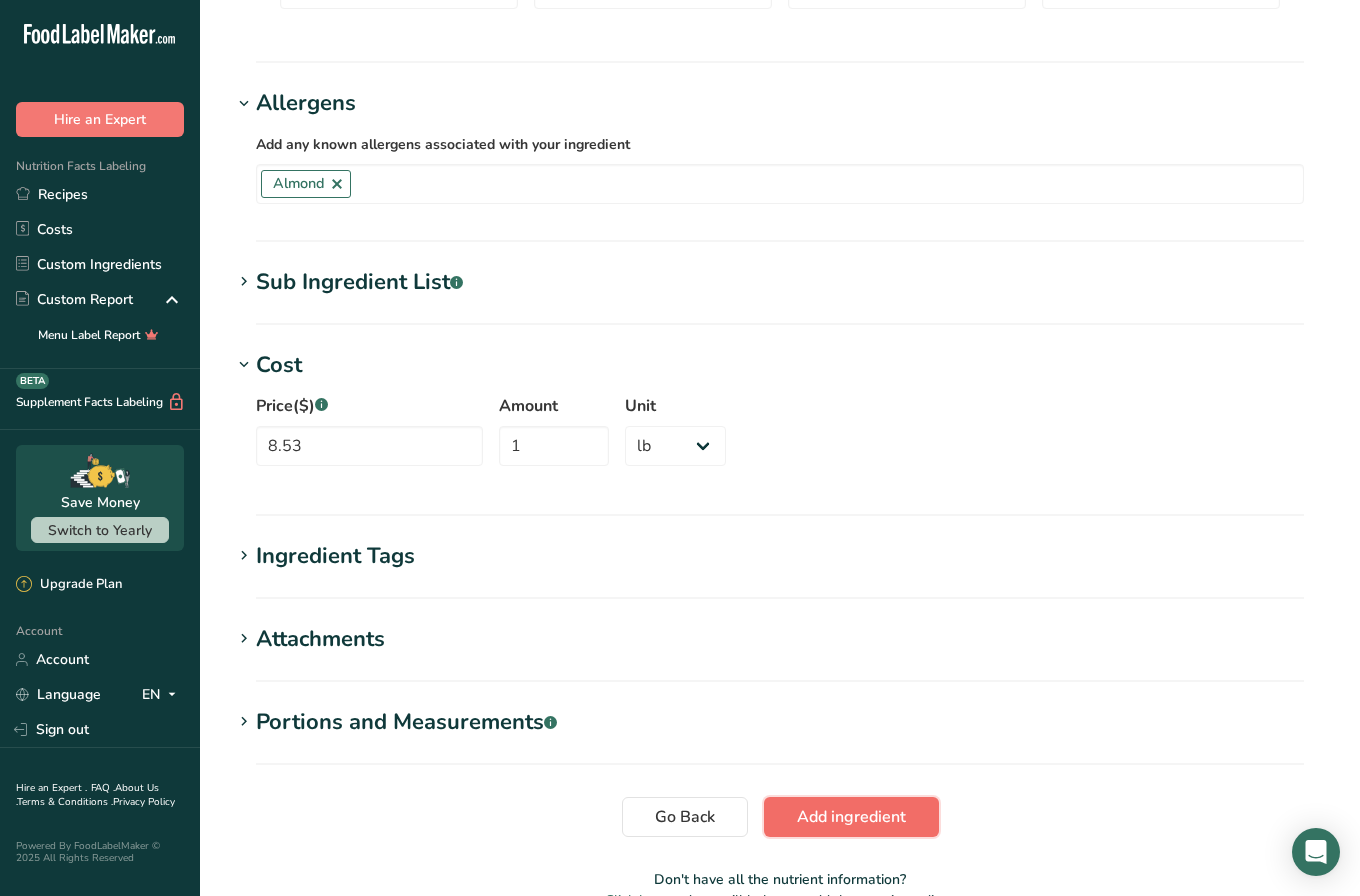 click on "Add ingredient" at bounding box center [851, 817] 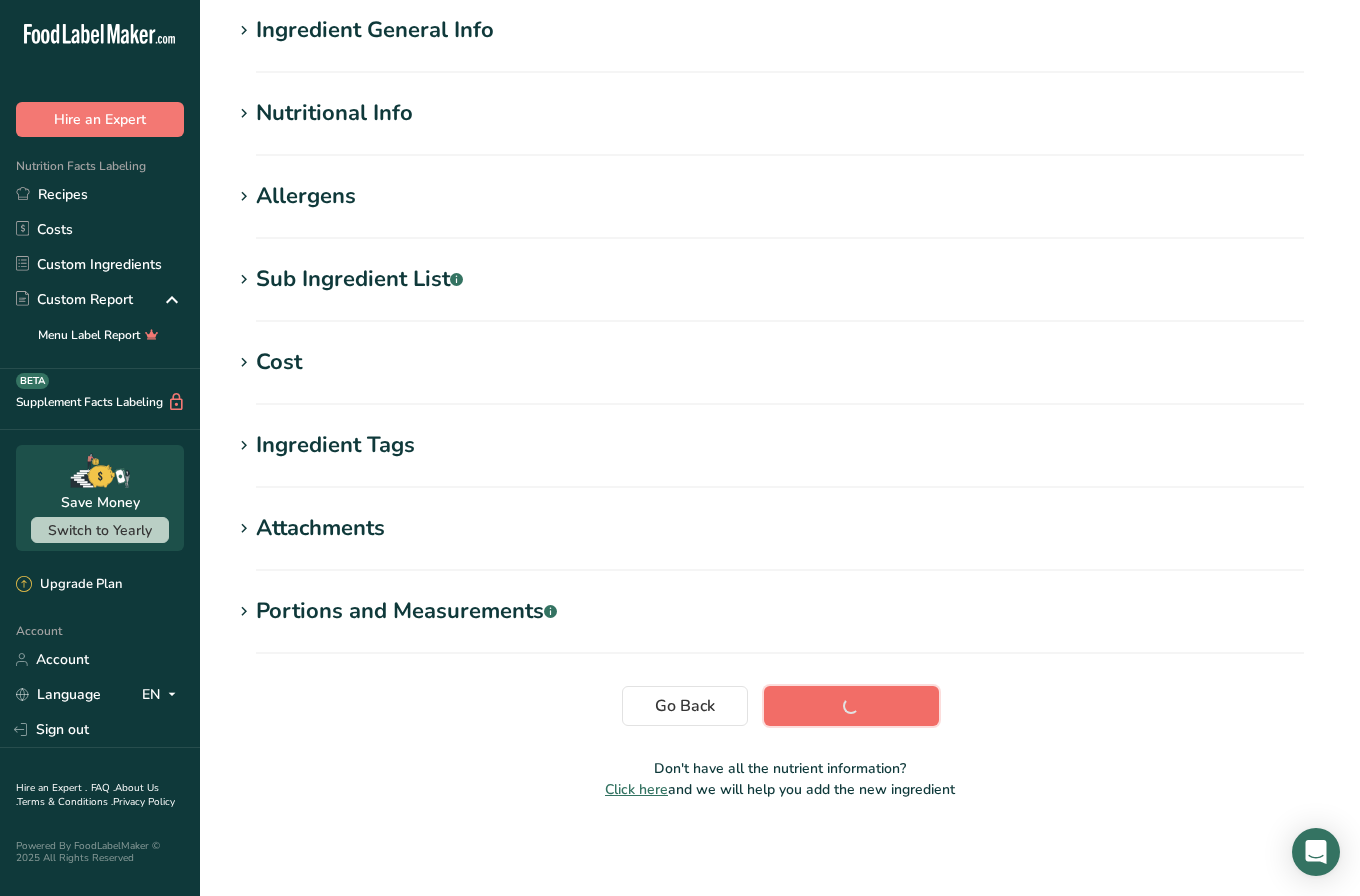 scroll, scrollTop: 161, scrollLeft: 0, axis: vertical 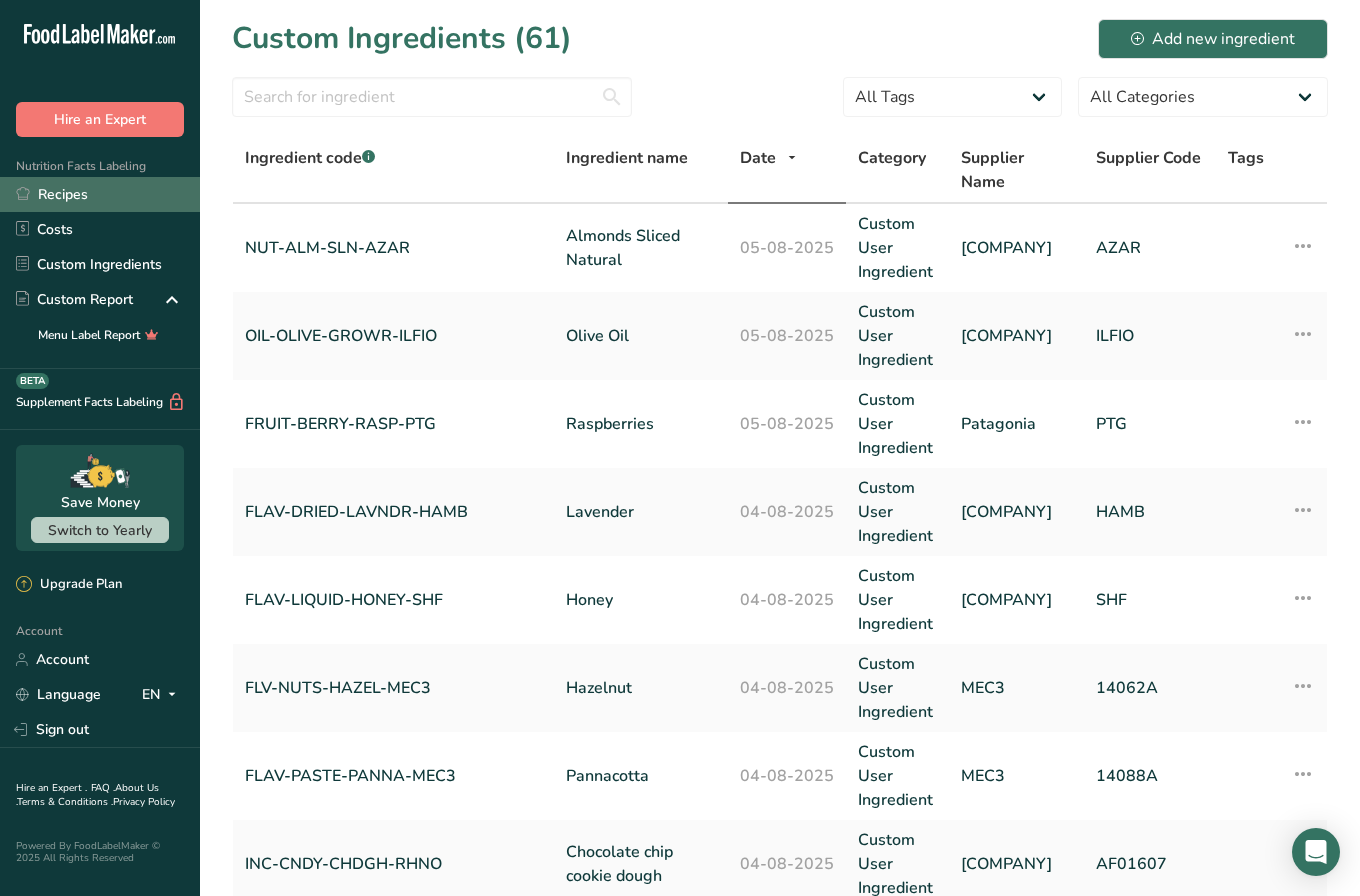 click on "Recipes" at bounding box center [100, 194] 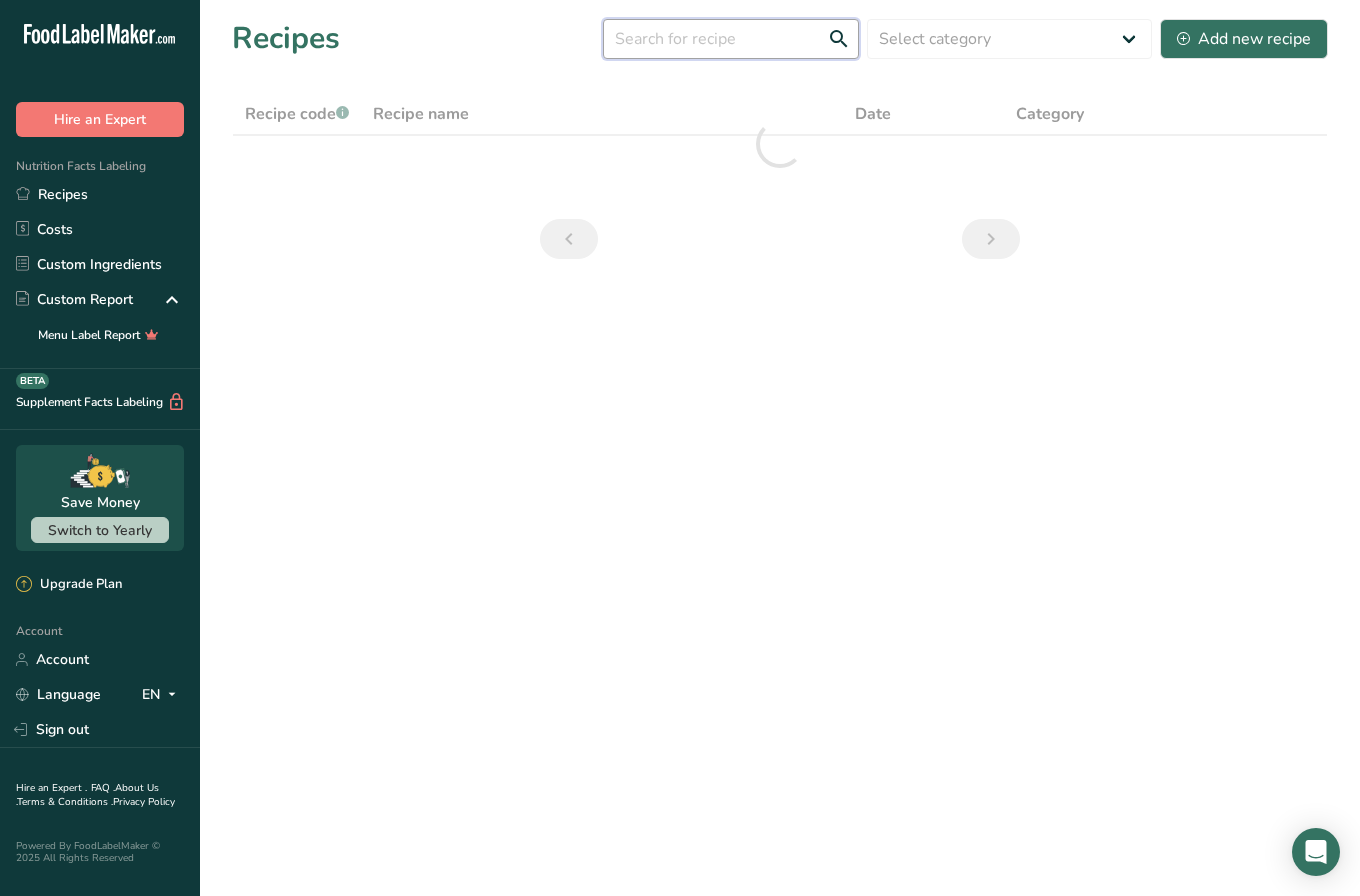 click at bounding box center (731, 39) 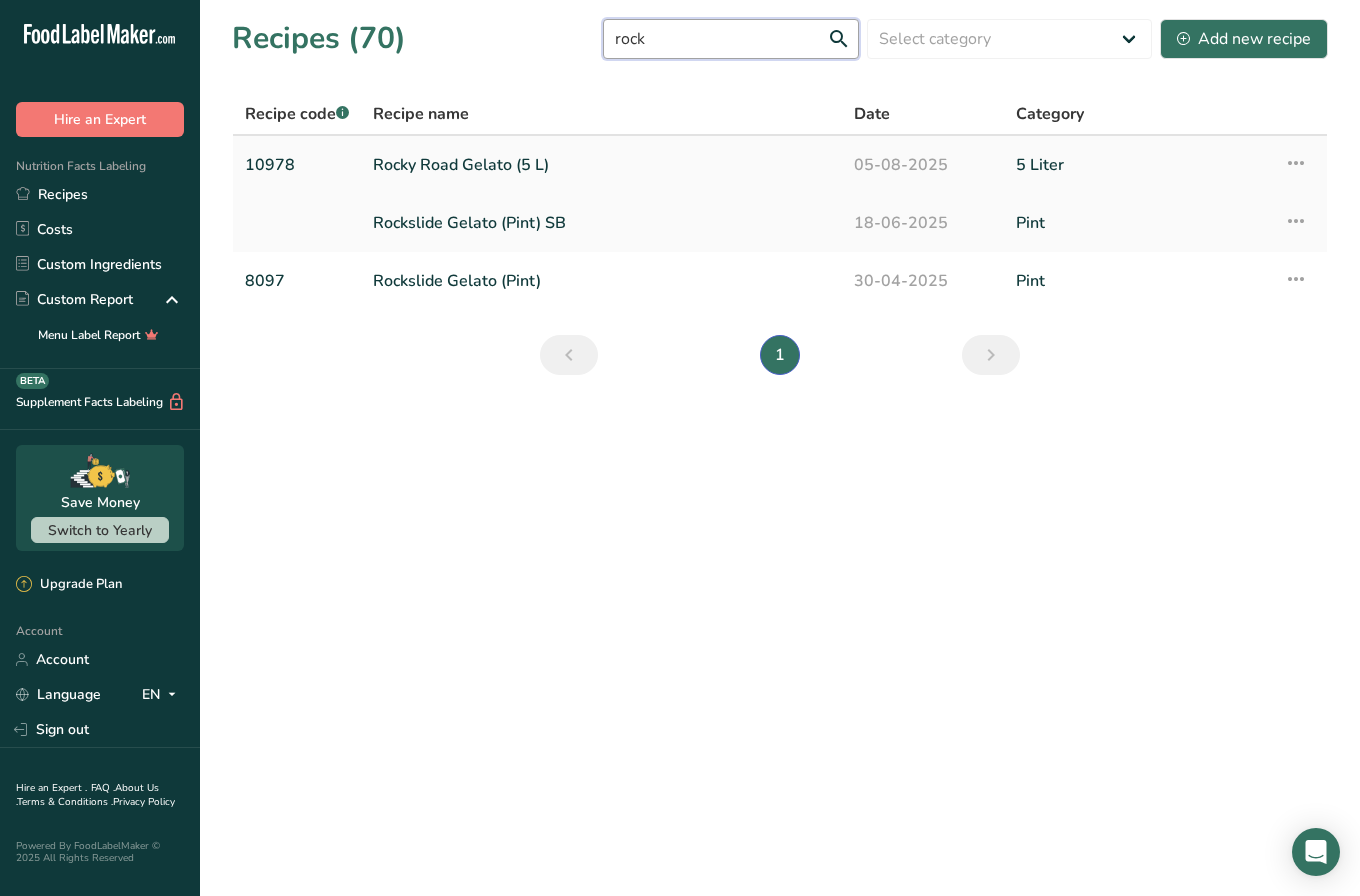 type on "rock" 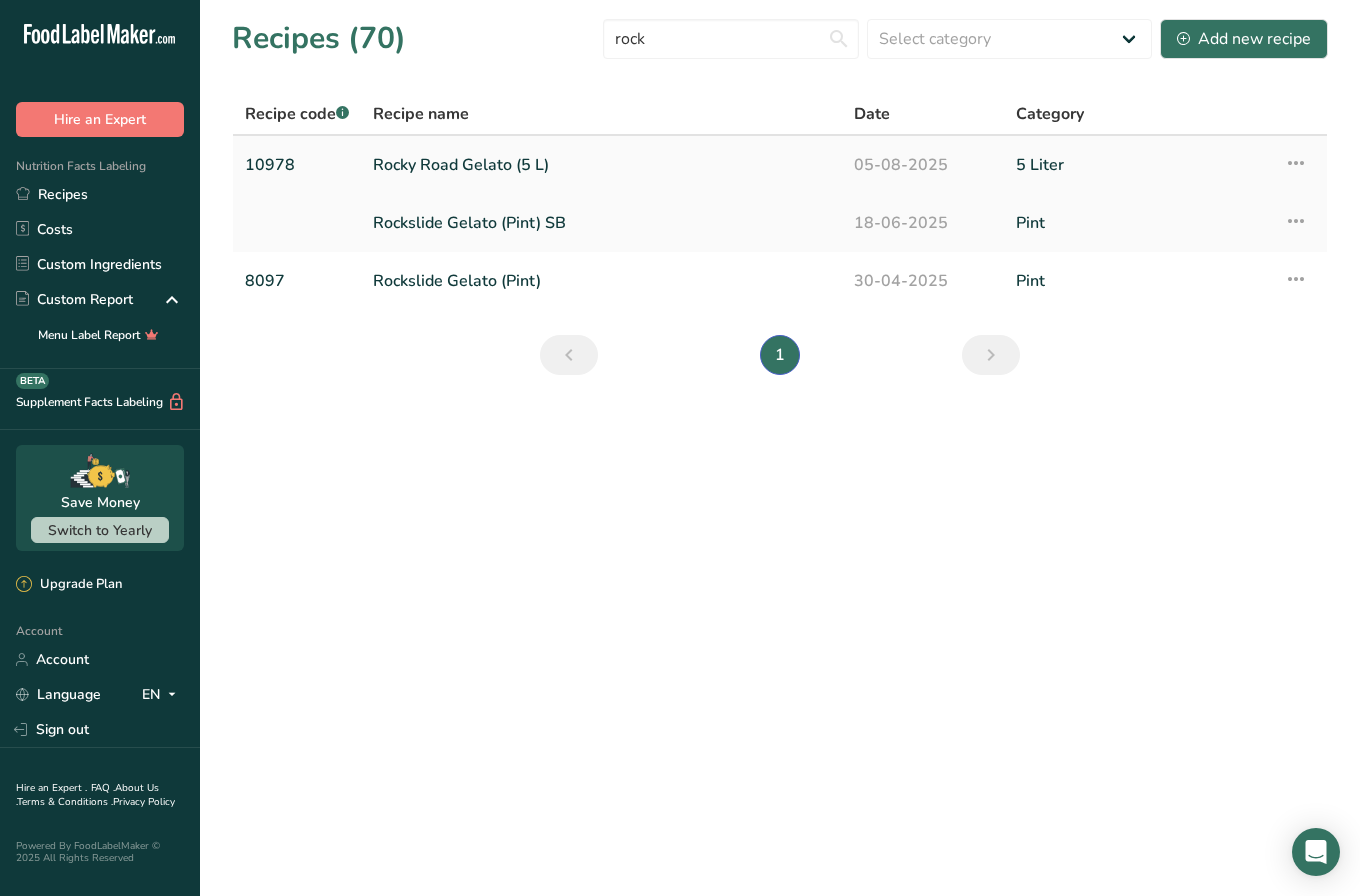 click on "Rocky Road Gelato (5 L)" at bounding box center [601, 165] 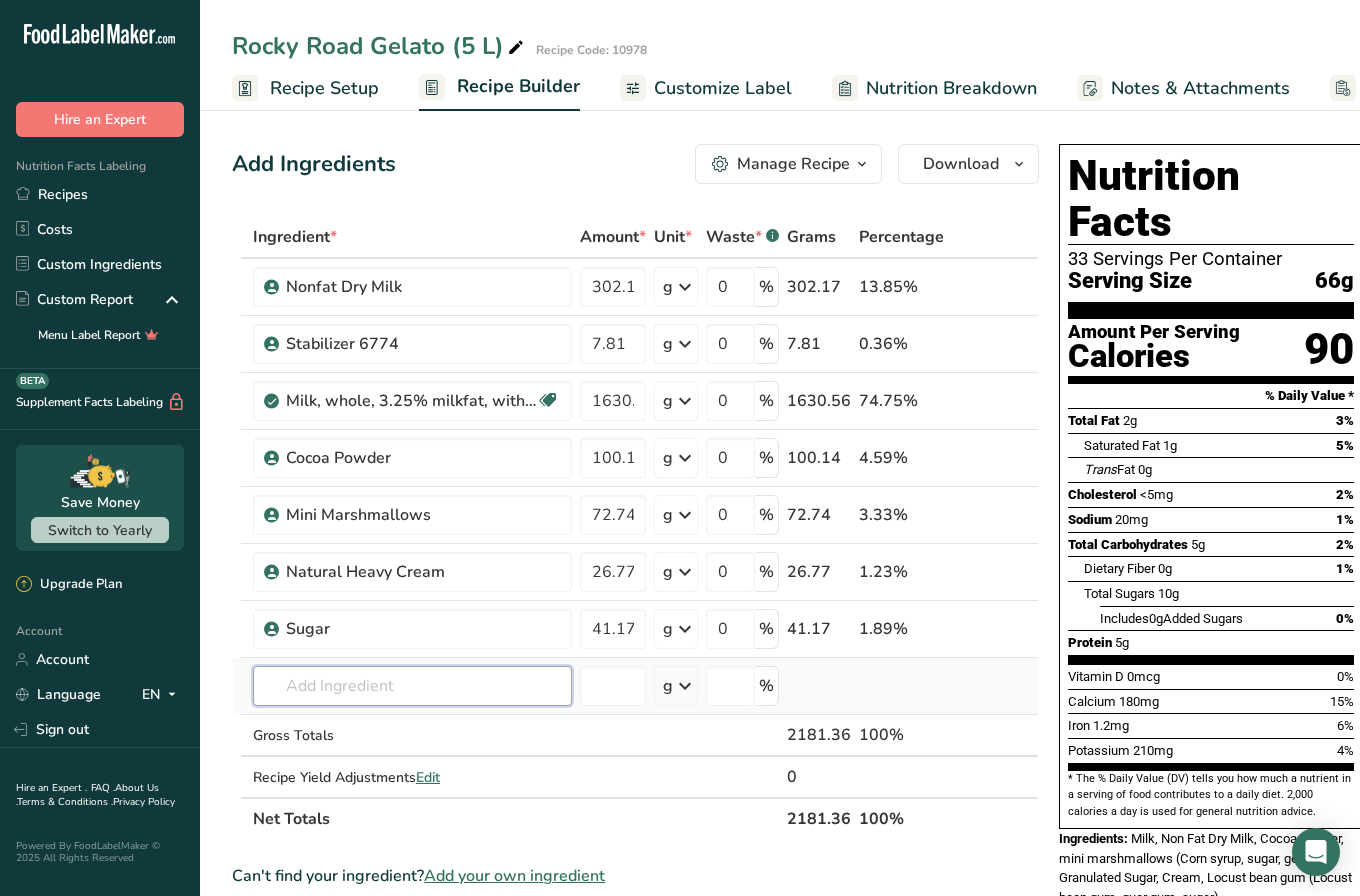 click at bounding box center (412, 686) 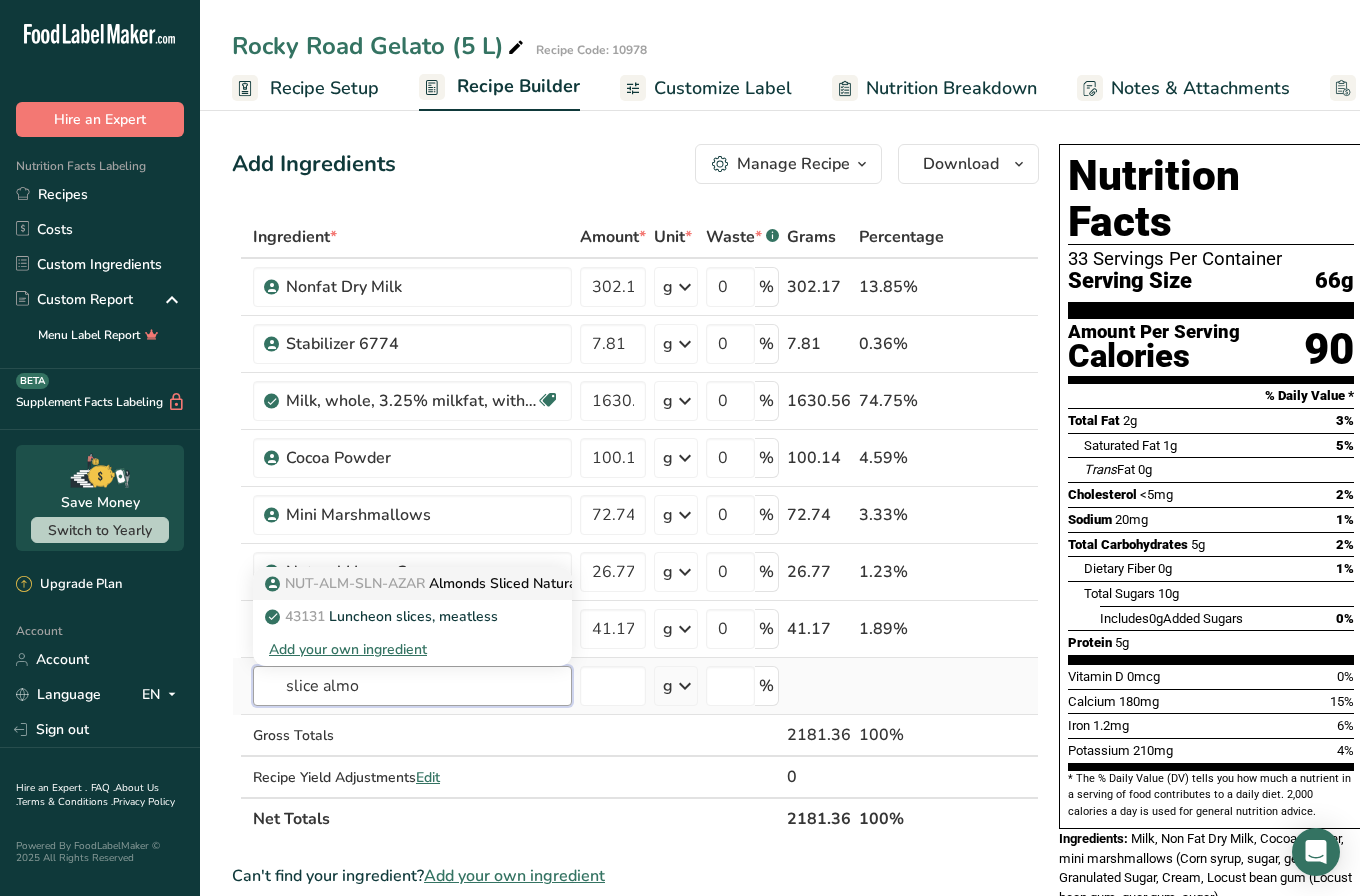 type on "slice almo" 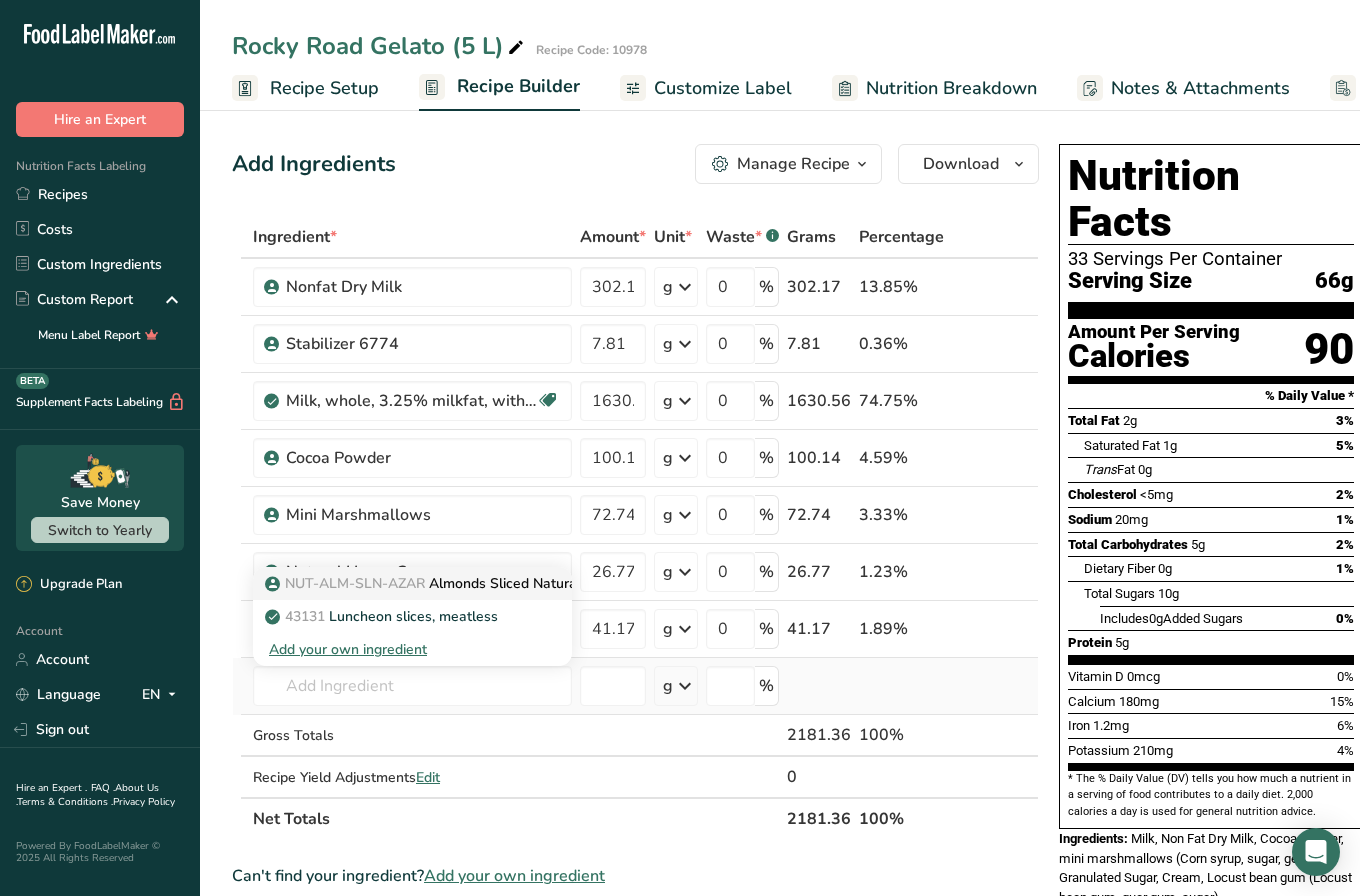 click on "NUT-ALM-SLN-AZAR" at bounding box center [355, 583] 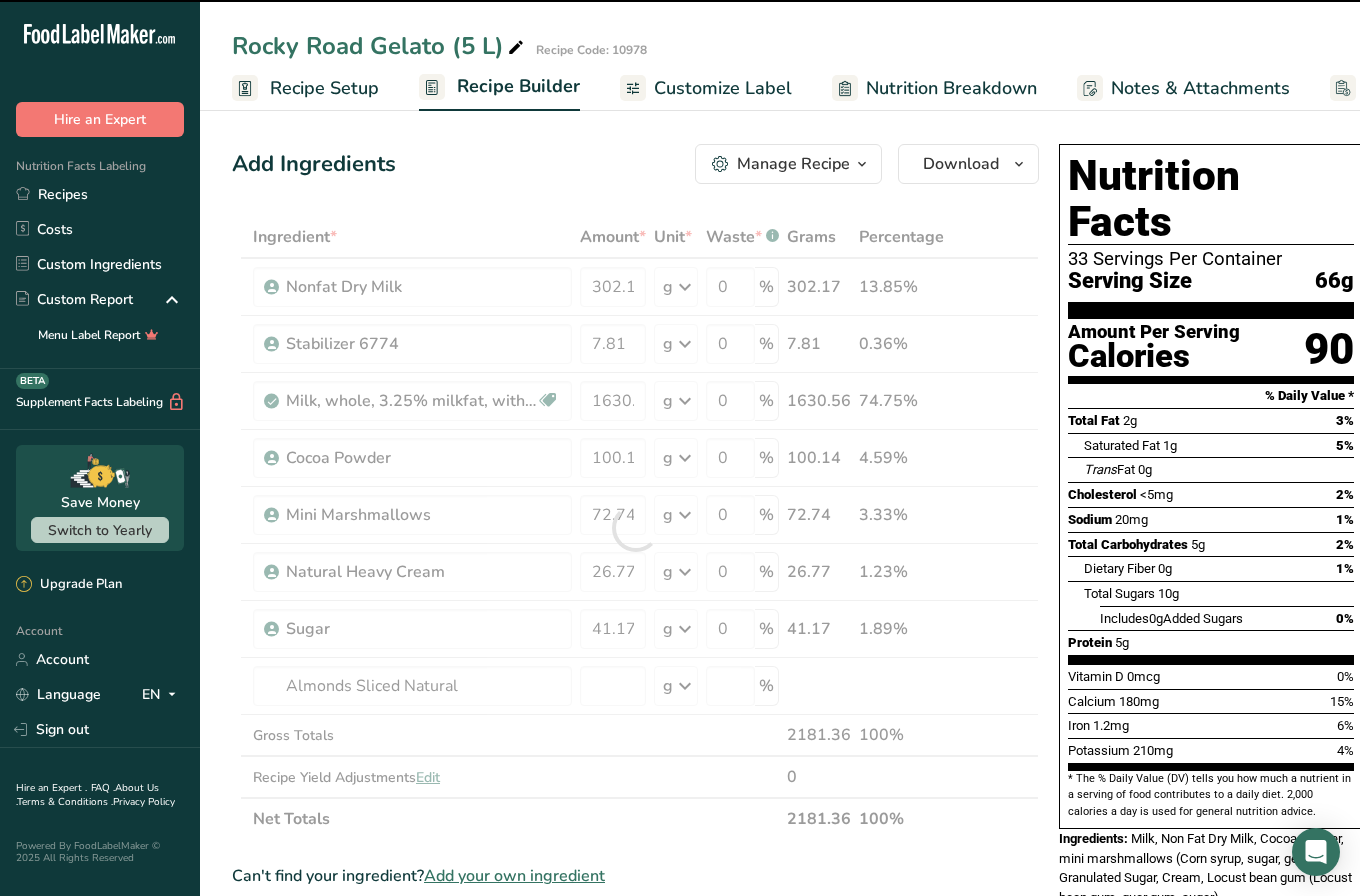 type on "0" 